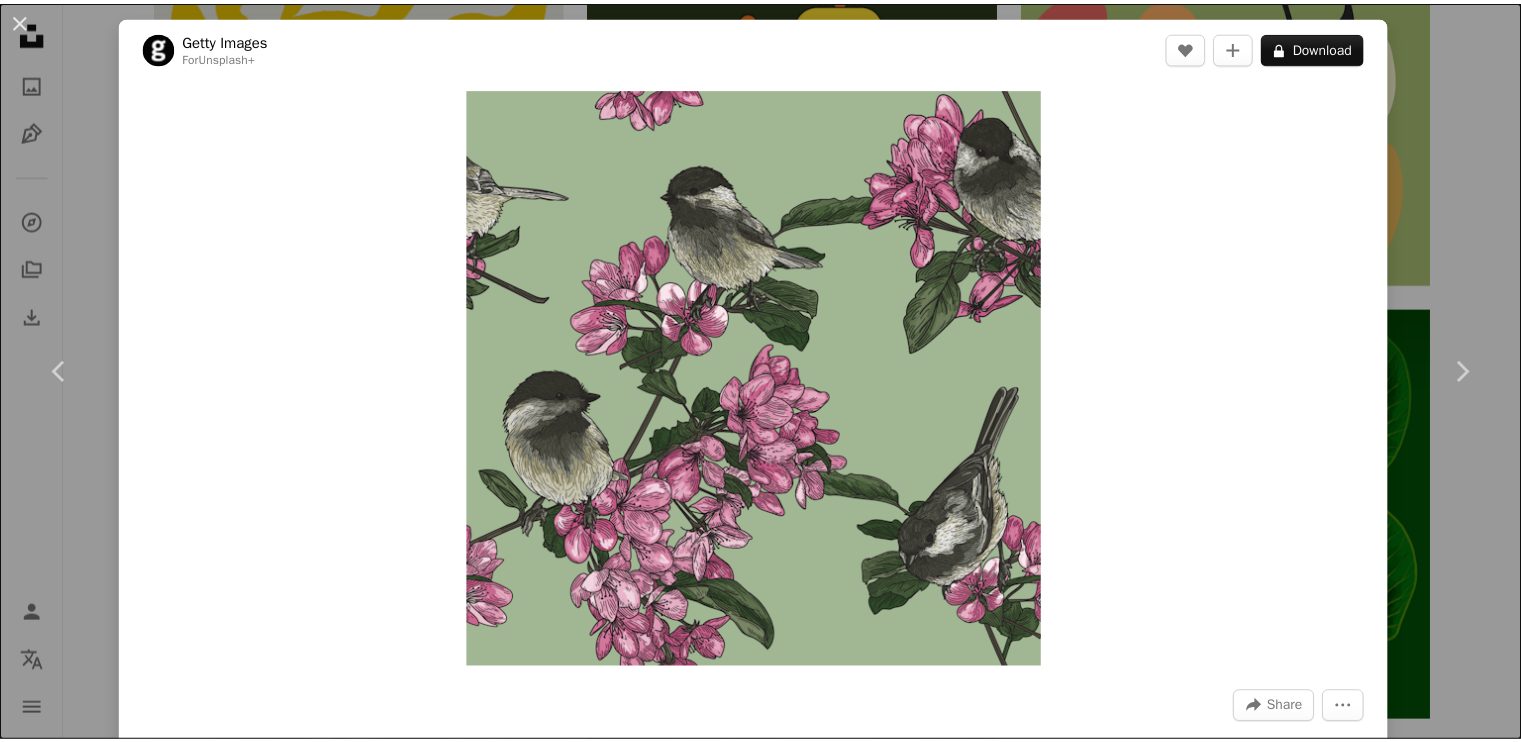 scroll, scrollTop: 2598, scrollLeft: 0, axis: vertical 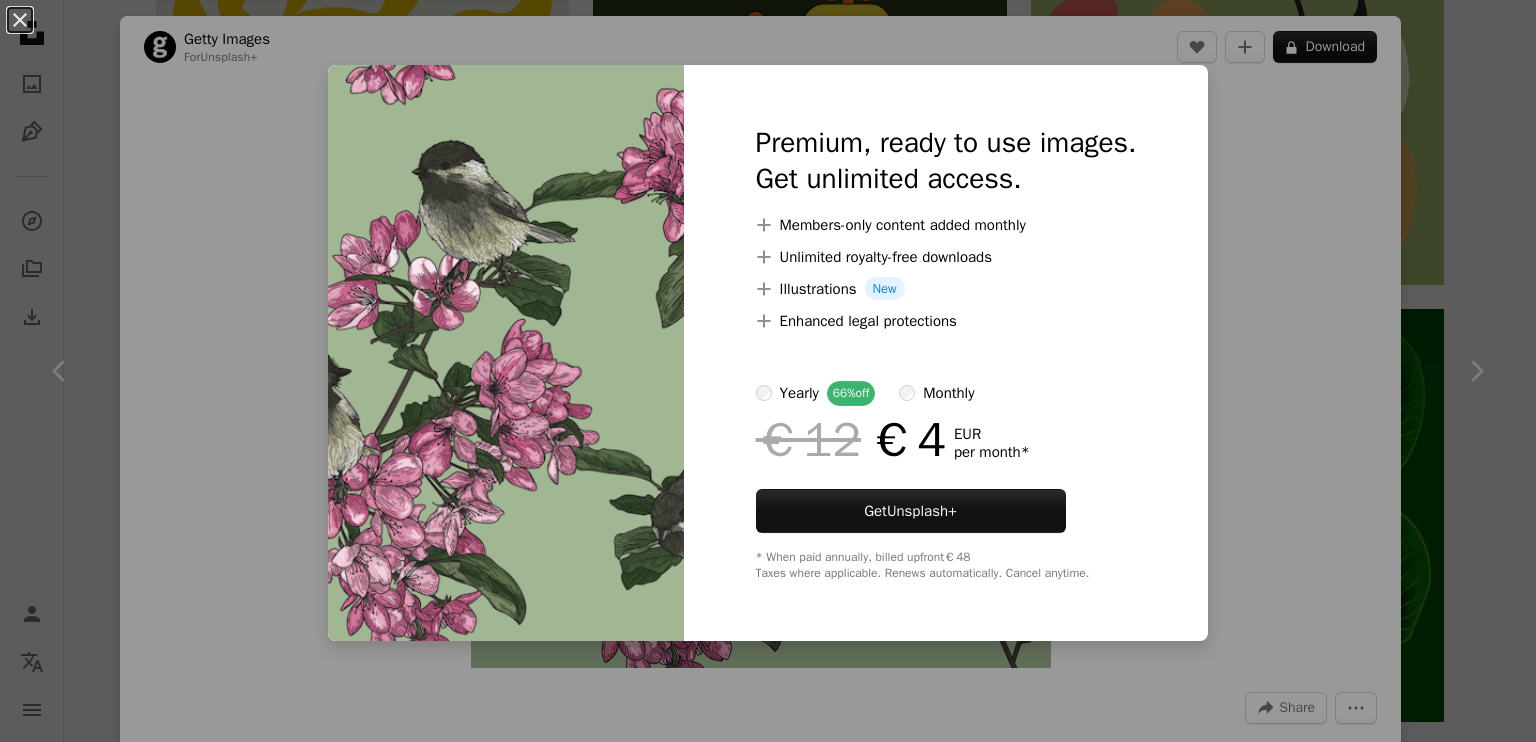 click on "An X shape Premium, ready to use images. Get unlimited access. A plus sign Members-only content added monthly A plus sign Unlimited royalty-free downloads A plus sign Illustrations  New A plus sign Enhanced legal protections yearly 66%  off monthly €12   €4 EUR per month * Get  Unsplash+ * When paid annually, billed upfront  €48 Taxes where applicable. Renews automatically. Cancel anytime." at bounding box center [768, 371] 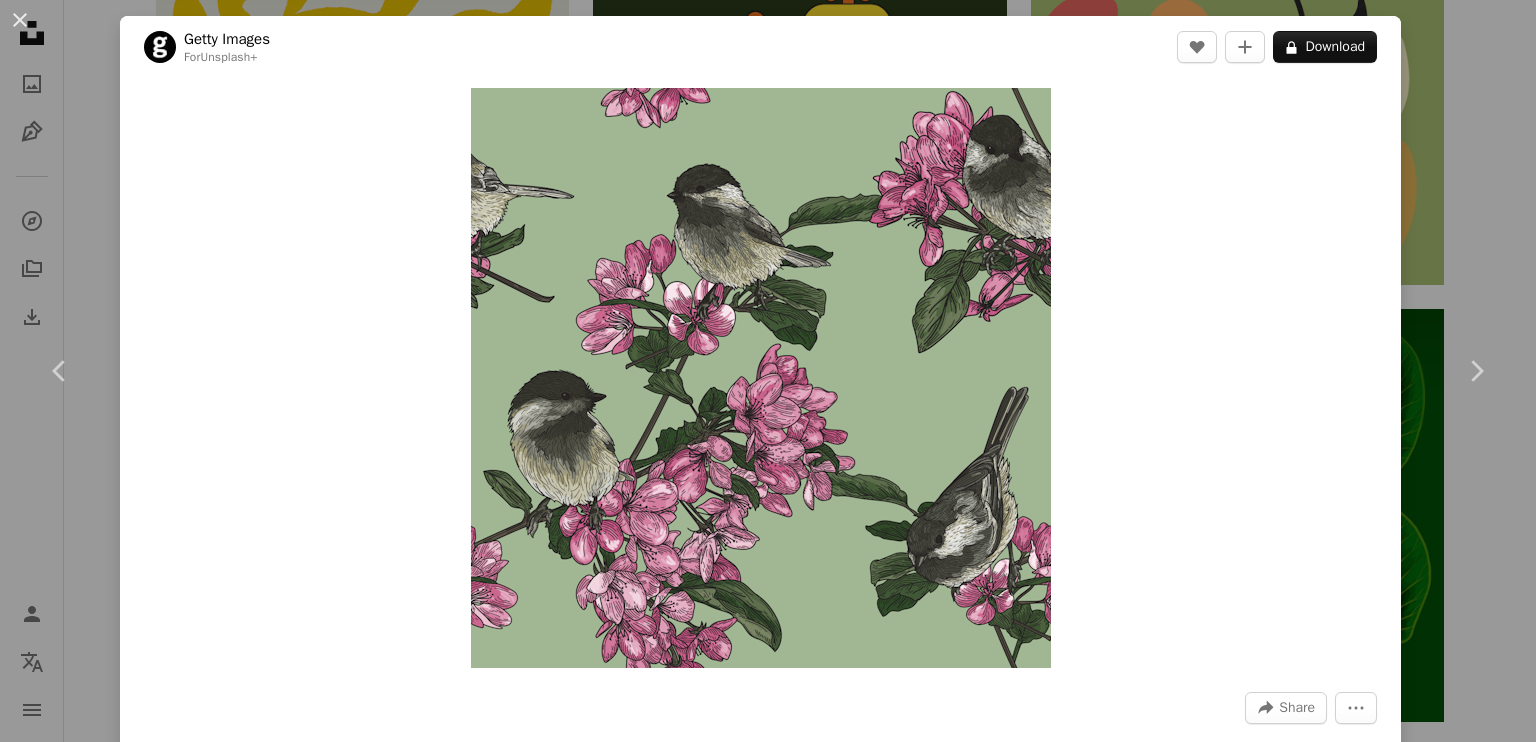 click on "Unsplash logo Unsplash Home A photo Pen Tool A compass A stack of folders Download Person Localization icon navigation menu A magnifying glass ***** An X shape Visual search Get Unsplash+ Log in Submit an image Browse premium images on iStock  |  20% off at iStock  ↗ Browse premium images on iStock 20% off at iStock  ↗ View more  ↗ View more on iStock  ↗ A photo Photos   93k Pen Tool Illustrations   1.5k A stack of folders Collections   1.2M A group of people Users   475 A copyright icon © License Arrow down Aspect ratio Orientation Arrow down Unfold Sort by  Relevance Arrow down Filters Filters Plant Chevron right flower zoom background garden flowers potted plant plants nature leaf forest tree planting cactus Plus sign for Unsplash+ A heart A plus sign [FIRST] [LAST] For  Unsplash+ A lock Download A heart A plus sign [FIRST] [LAST] Available for hire A checkmark inside of a circle Arrow pointing down Plus sign for Unsplash+ A heart A plus sign [FIRST] [LAST] For  Unsplash+ A lock Download A heart art" at bounding box center [768, 886] 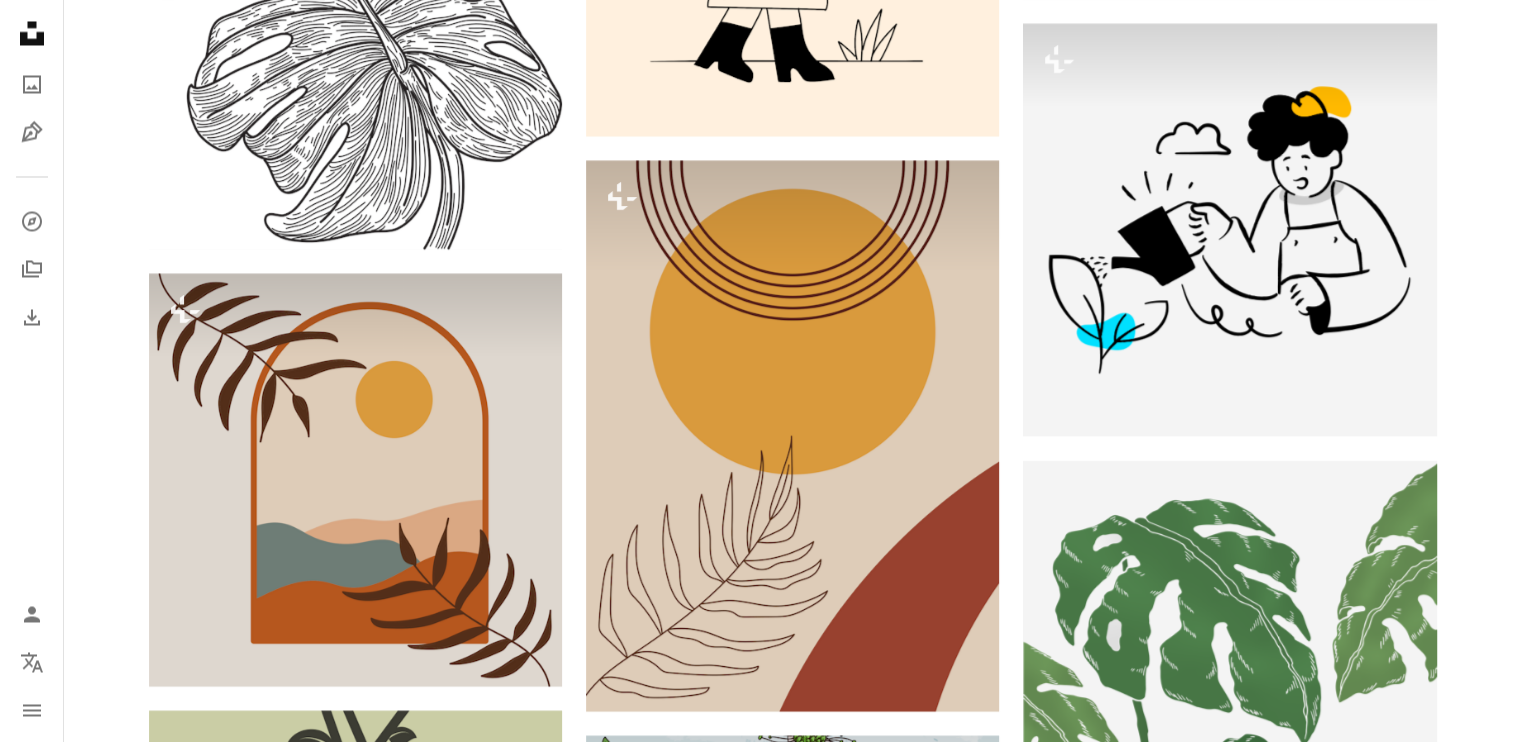 scroll, scrollTop: 3725, scrollLeft: 0, axis: vertical 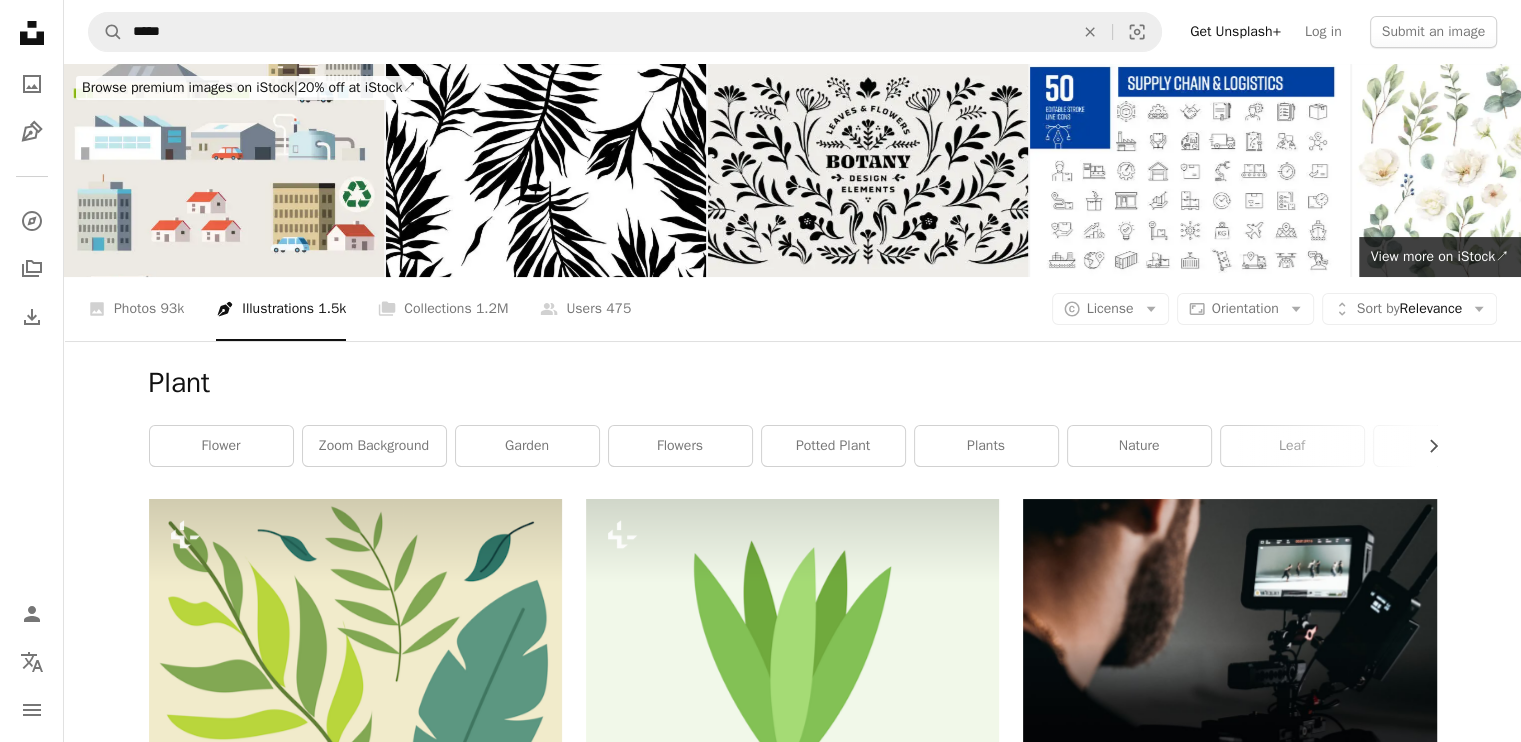 click on "Plant Chevron right flower zoom background garden flowers potted plant plants nature leaf forest tree planting cactus" at bounding box center [793, 420] 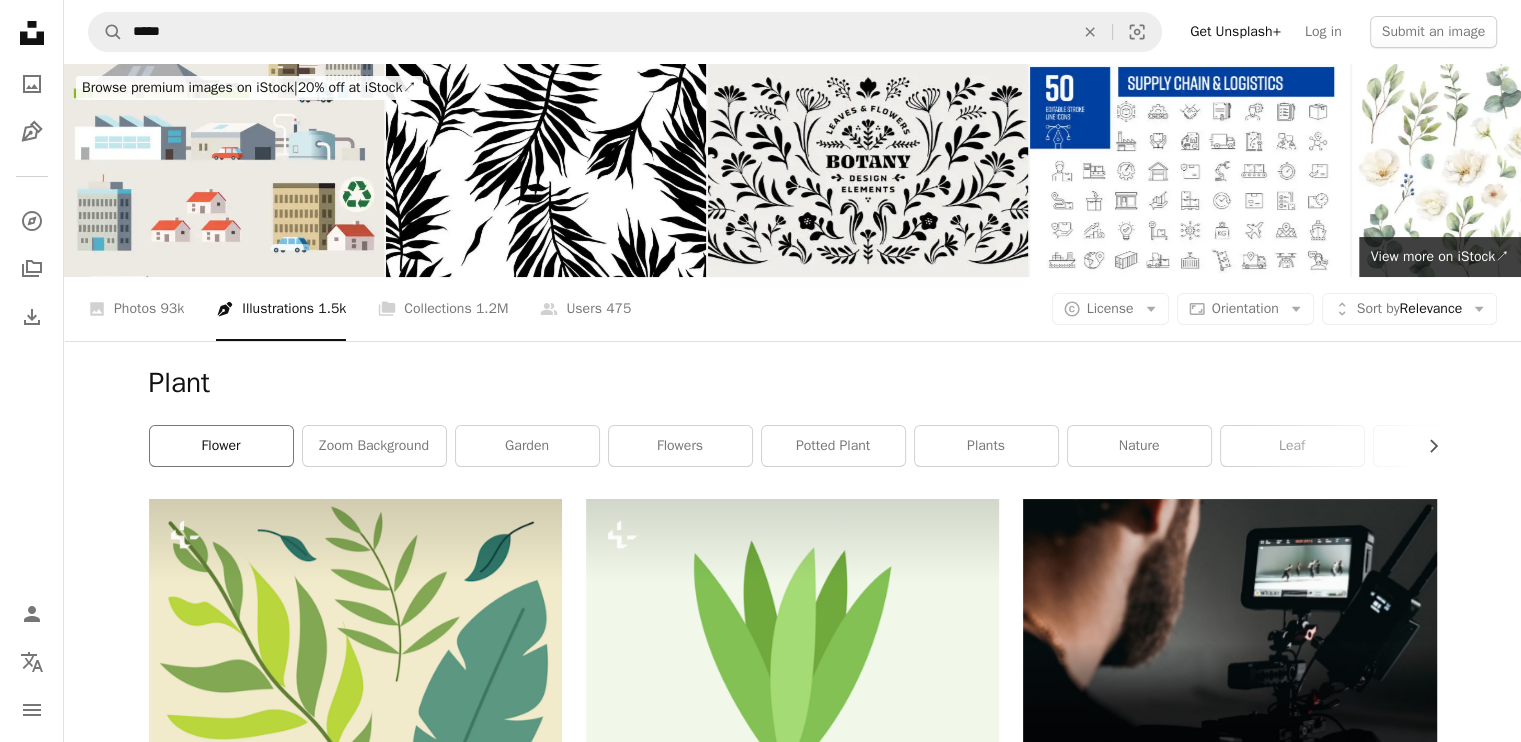click on "flower" at bounding box center [221, 446] 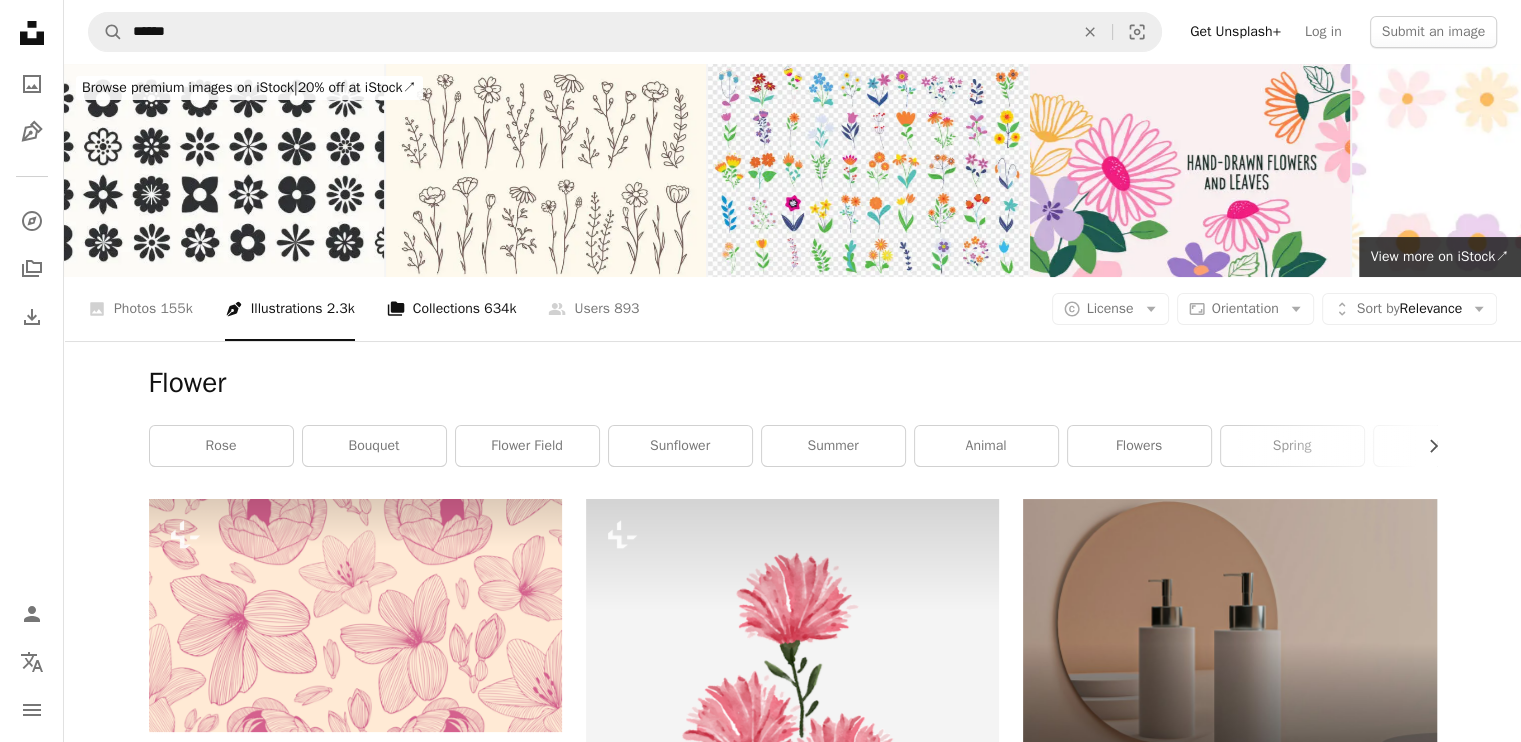 click on "A stack of folders Collections   634k" at bounding box center [452, 309] 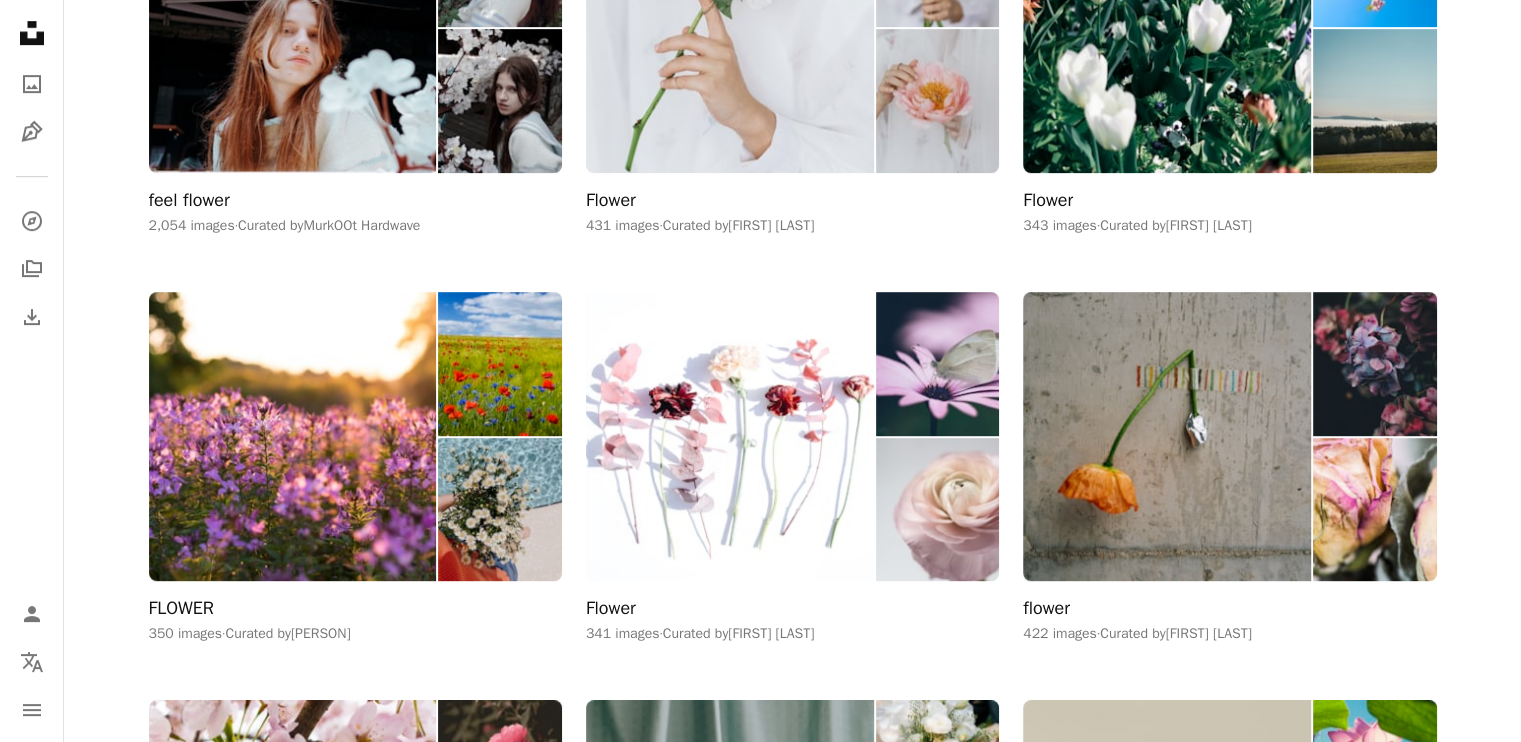 scroll, scrollTop: 1008, scrollLeft: 0, axis: vertical 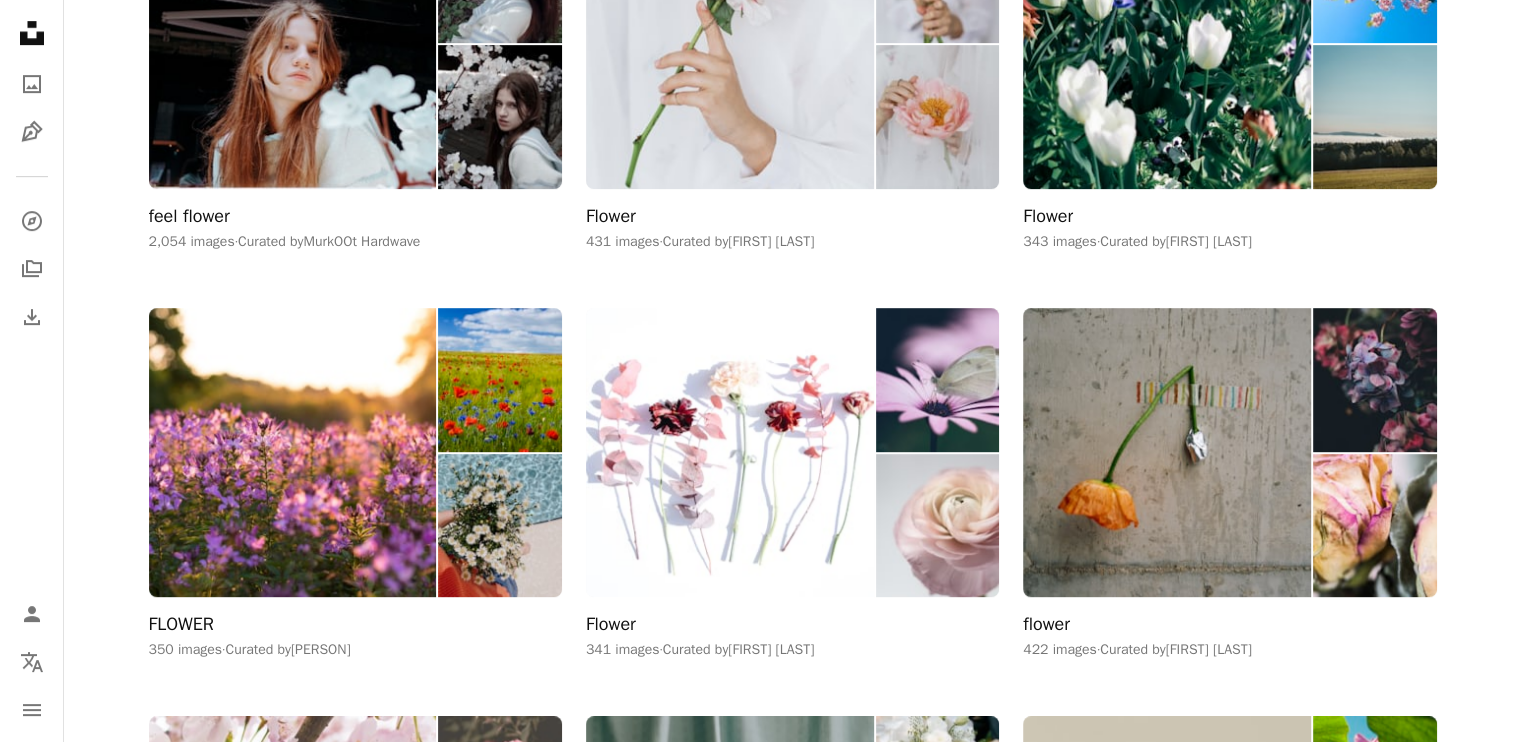 click at bounding box center [293, 860] 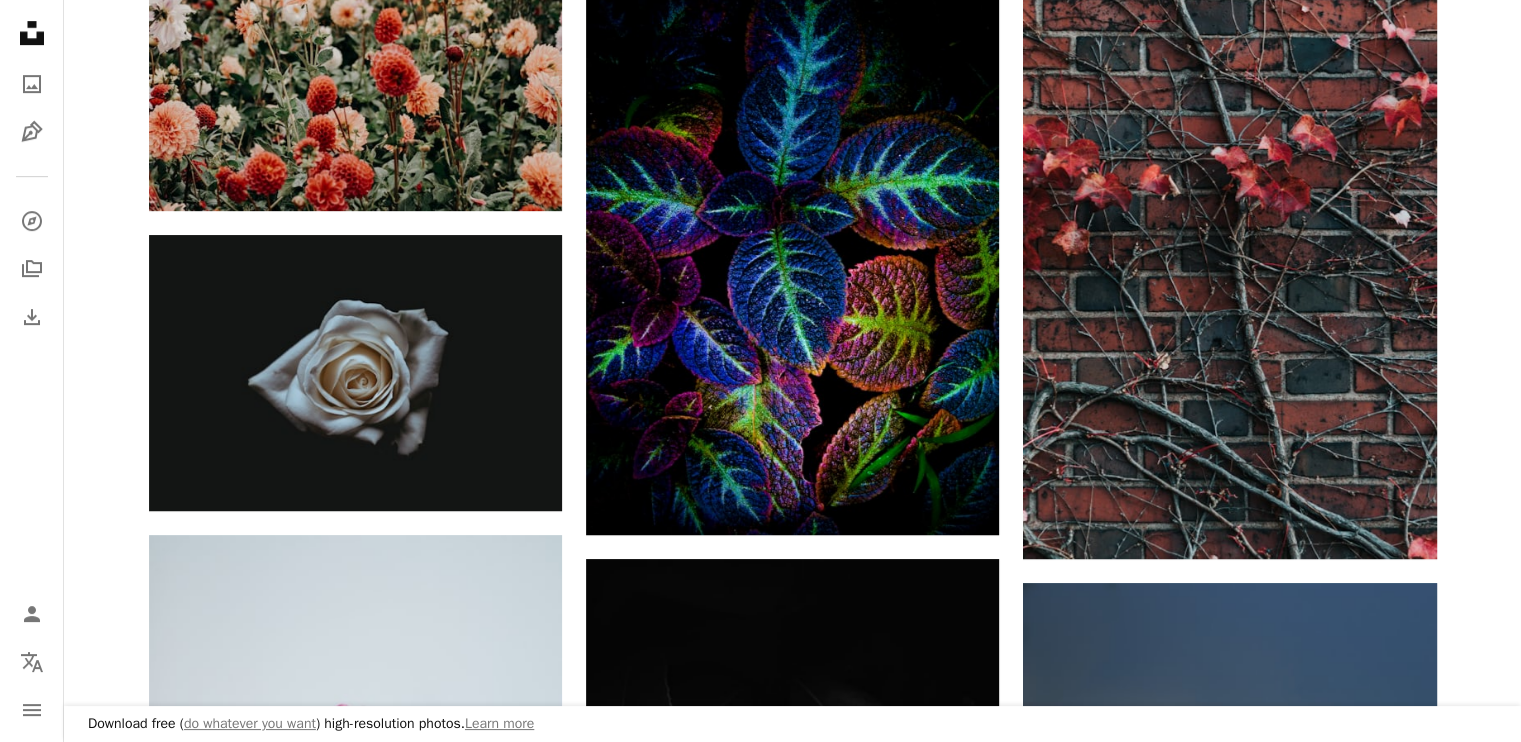 scroll, scrollTop: 0, scrollLeft: 0, axis: both 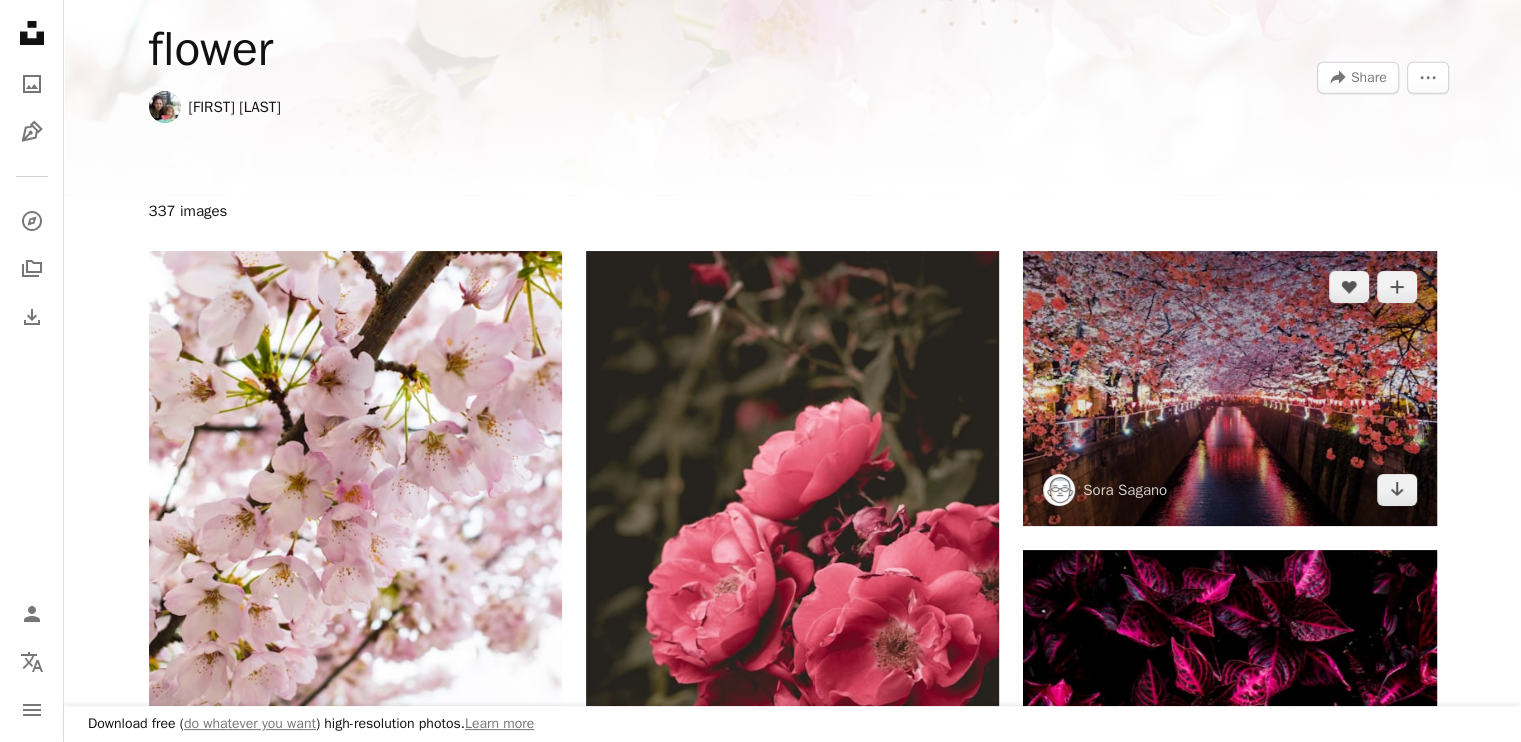 click at bounding box center (1229, 388) 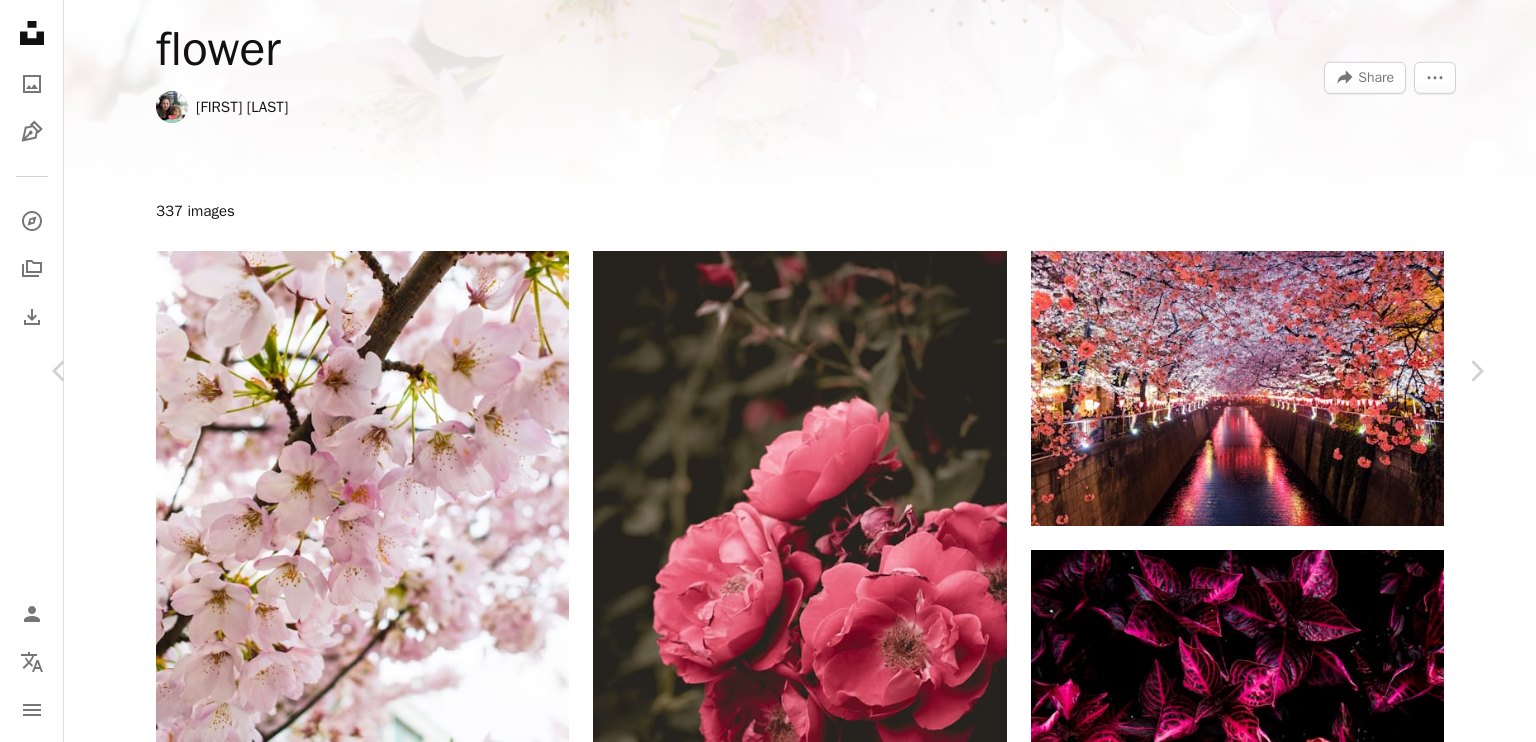 click on "Download free" at bounding box center (1287, 5237) 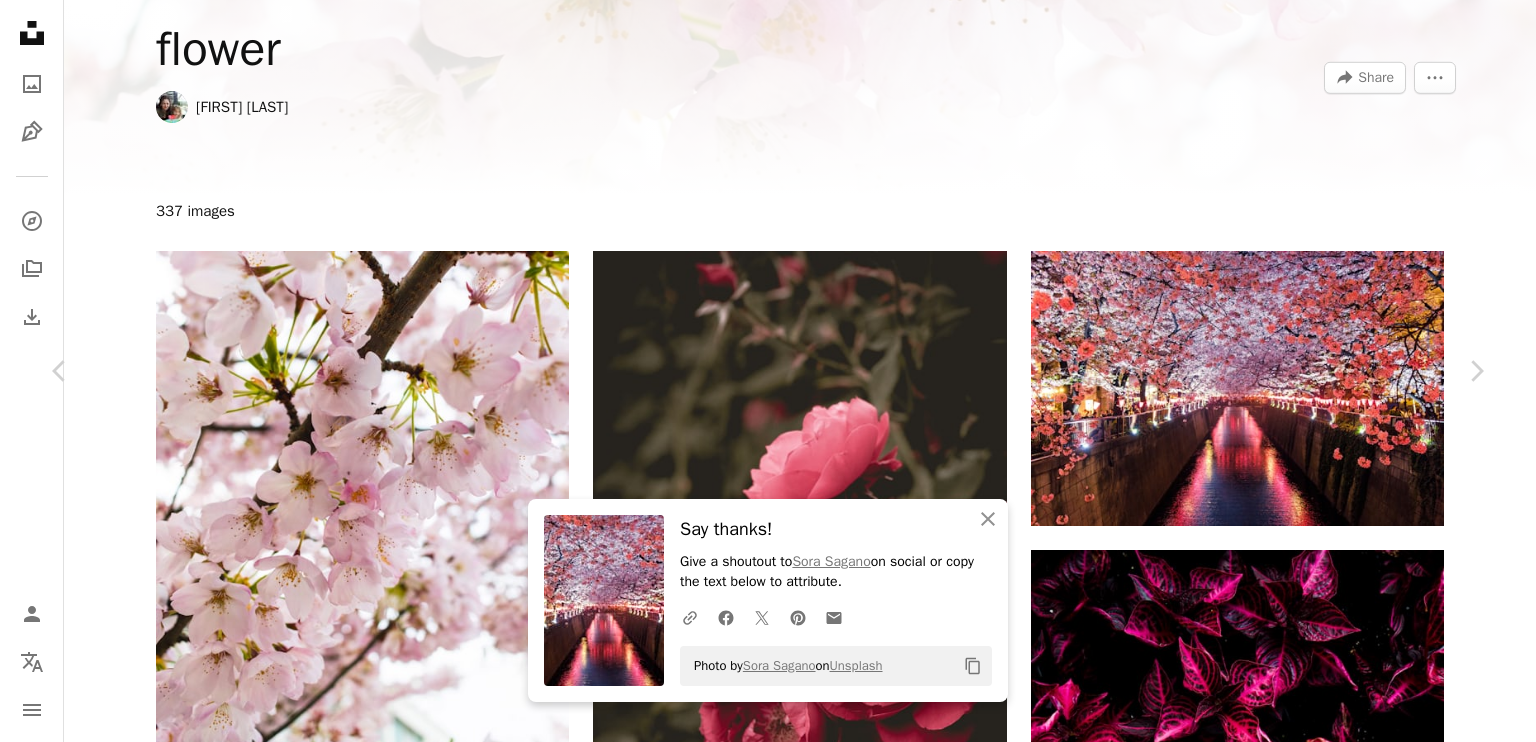 click on "An X shape Chevron left Chevron right An X shape Close Say thanks! Give a shoutout to  [PERSON]  on social or copy the text below to attribute. A URL sharing icon (chains) Facebook icon X (formerly Twitter) icon Pinterest icon An envelope Photo by  [PERSON]  on  Unsplash
Copy content [PERSON] [LASTNAME] A heart A plus sign Download free Chevron down Zoom in Views 27,275,276 Downloads 473,549 Featured in Street Photography A forward-right arrow Share Info icon Info More Actions Sakura A map marker Meguro River, Matsuno, [COUNTRY] Calendar outlined Published on  April 22, 2018 Camera FUJIFILM, X-T2 Safety Free to use under the  Unsplash License flowers flower city japan plant light pink tokyo trees plants cherry blossom japanese wallpaper blossom lights reflect symmetry canal blossoms wallpaper background Backgrounds Browse premium related images on iStock  |  Save 20% with code UNSPLASH20 View more on iStock  ↗ Related images A heart A plus sign [FIRST] [LAST] Available for hire A heart For" at bounding box center [768, 5561] 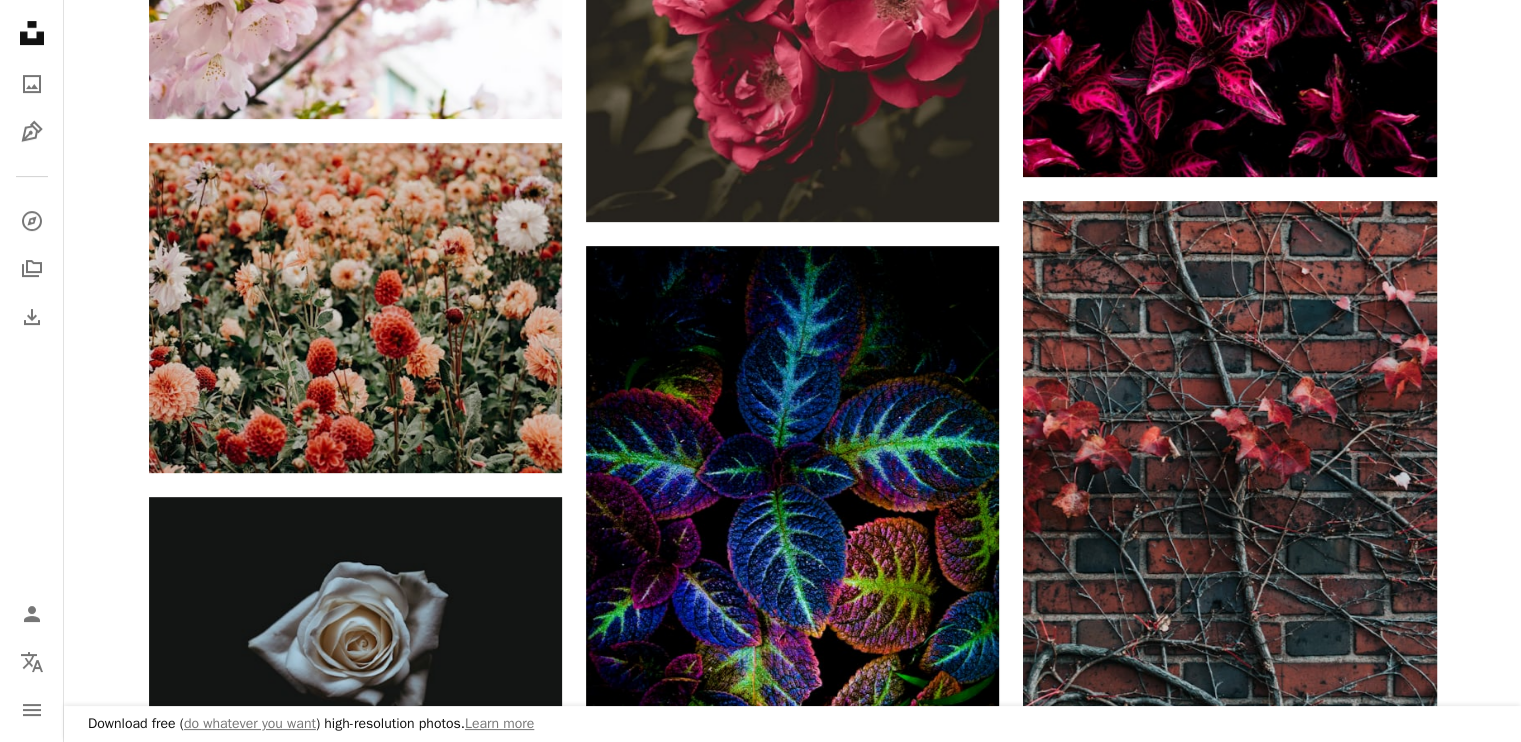 scroll, scrollTop: 0, scrollLeft: 0, axis: both 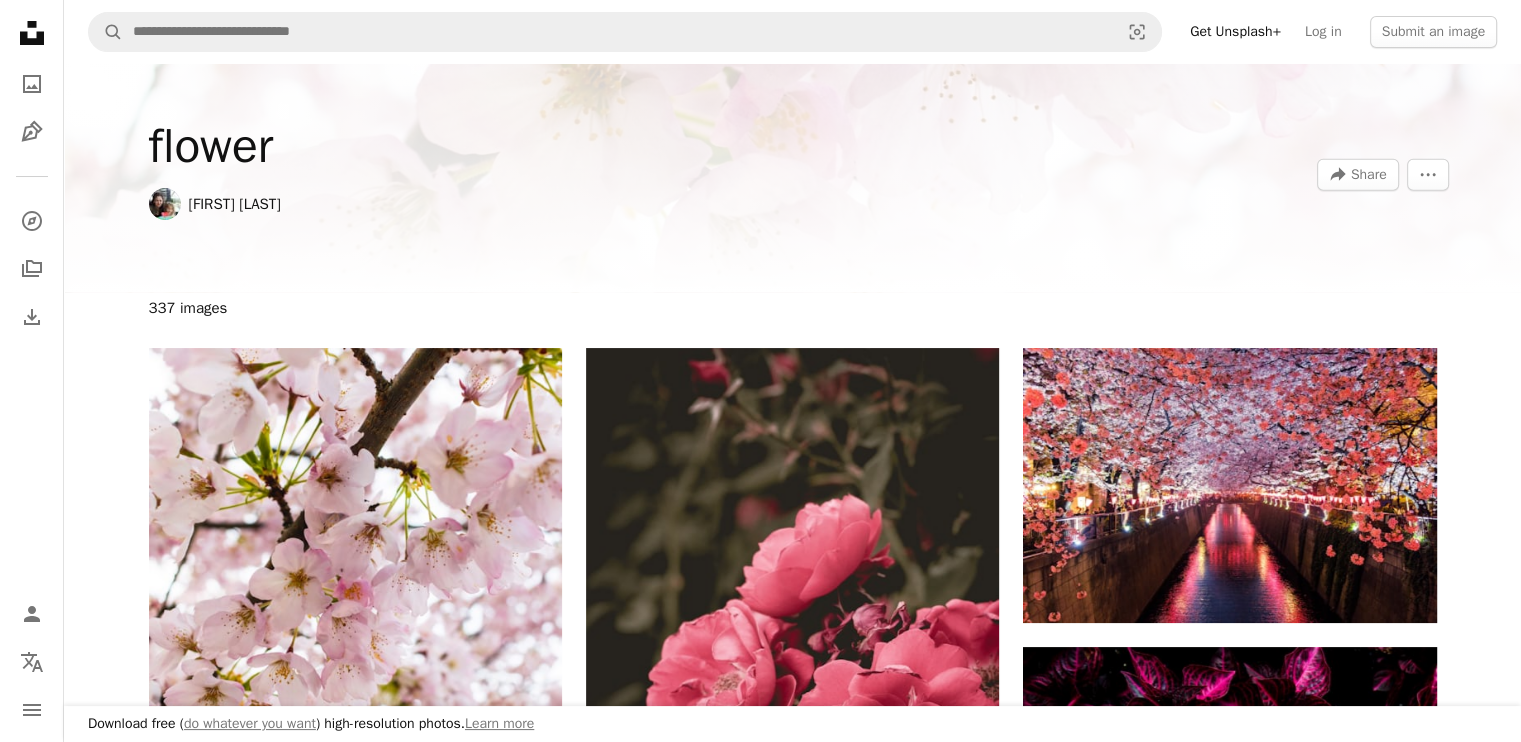 click 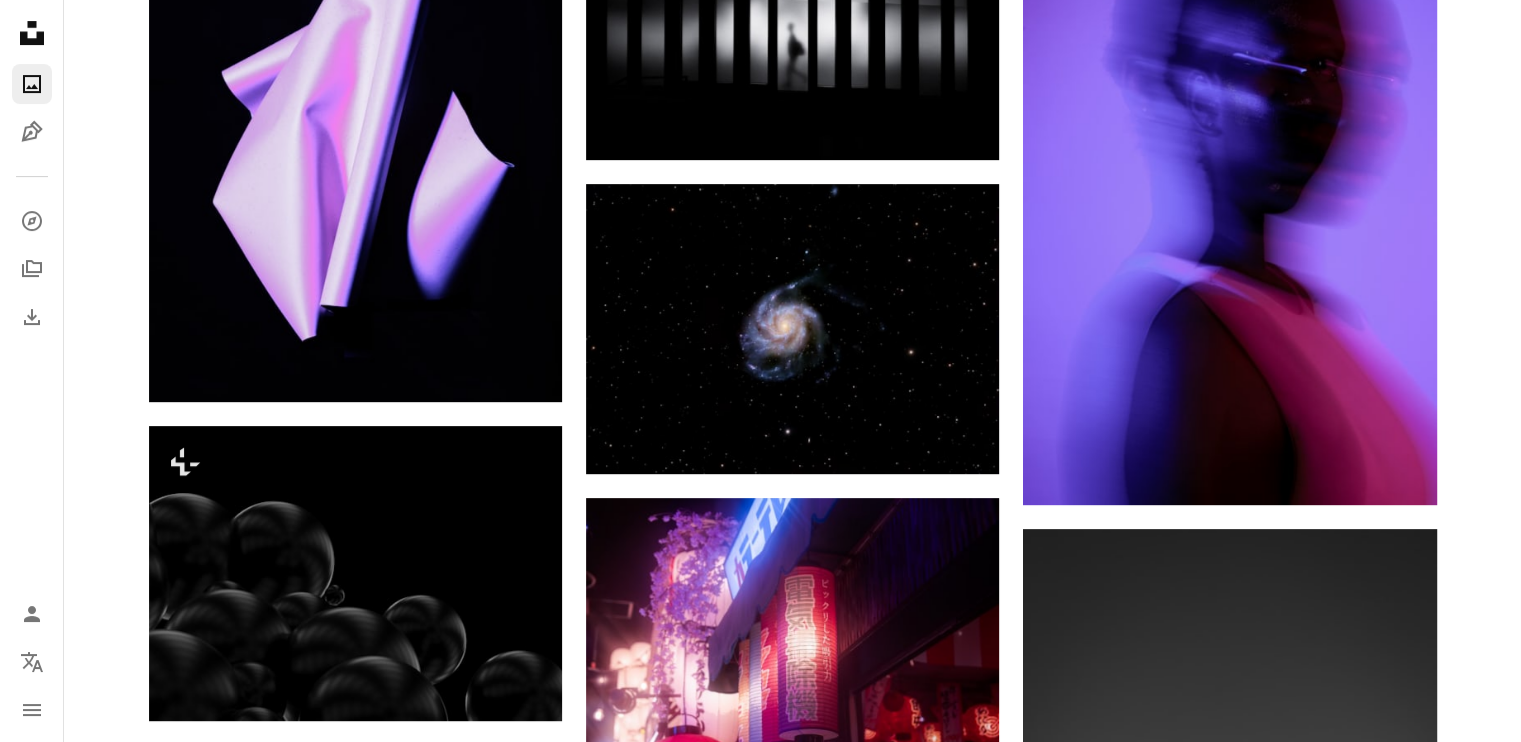 scroll, scrollTop: 1299, scrollLeft: 0, axis: vertical 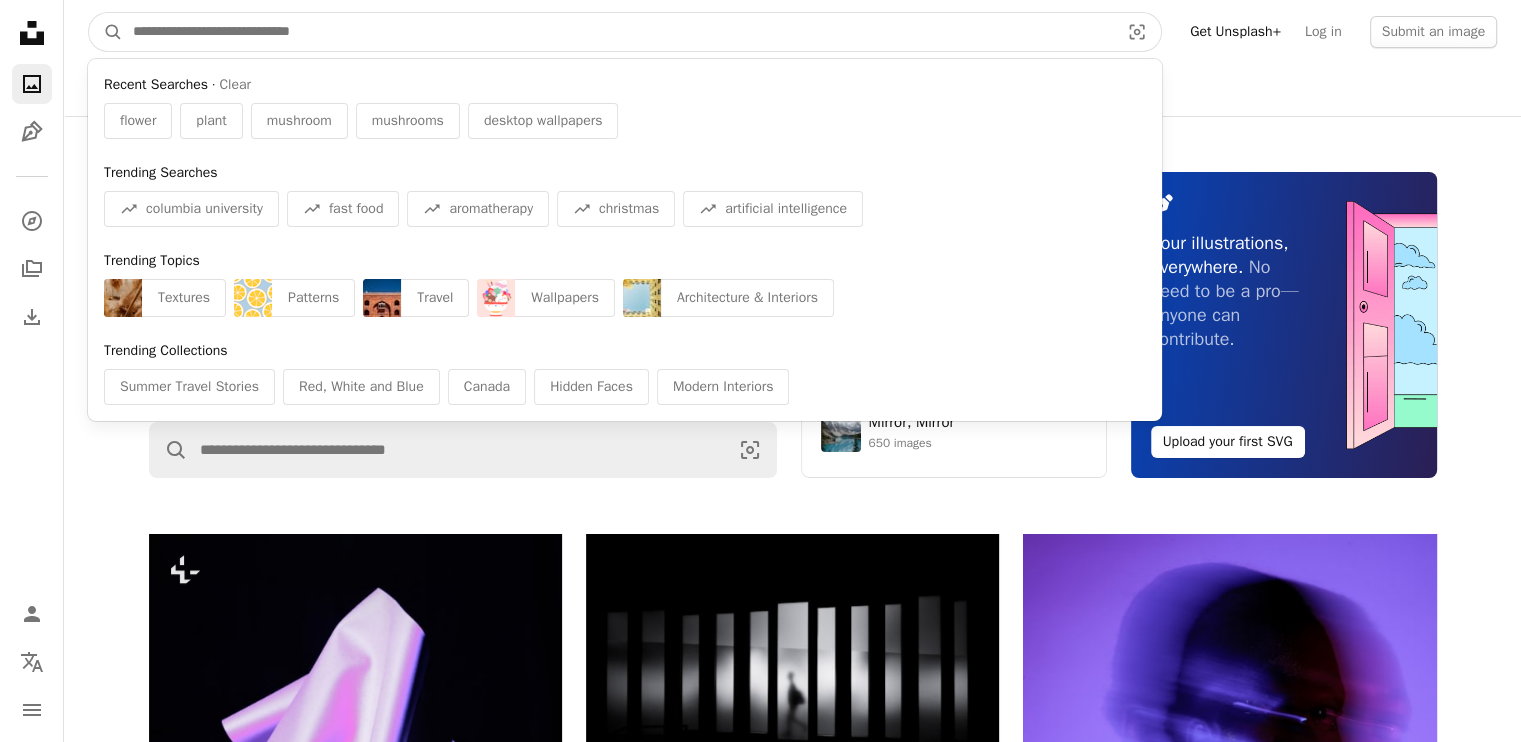 click at bounding box center (618, 32) 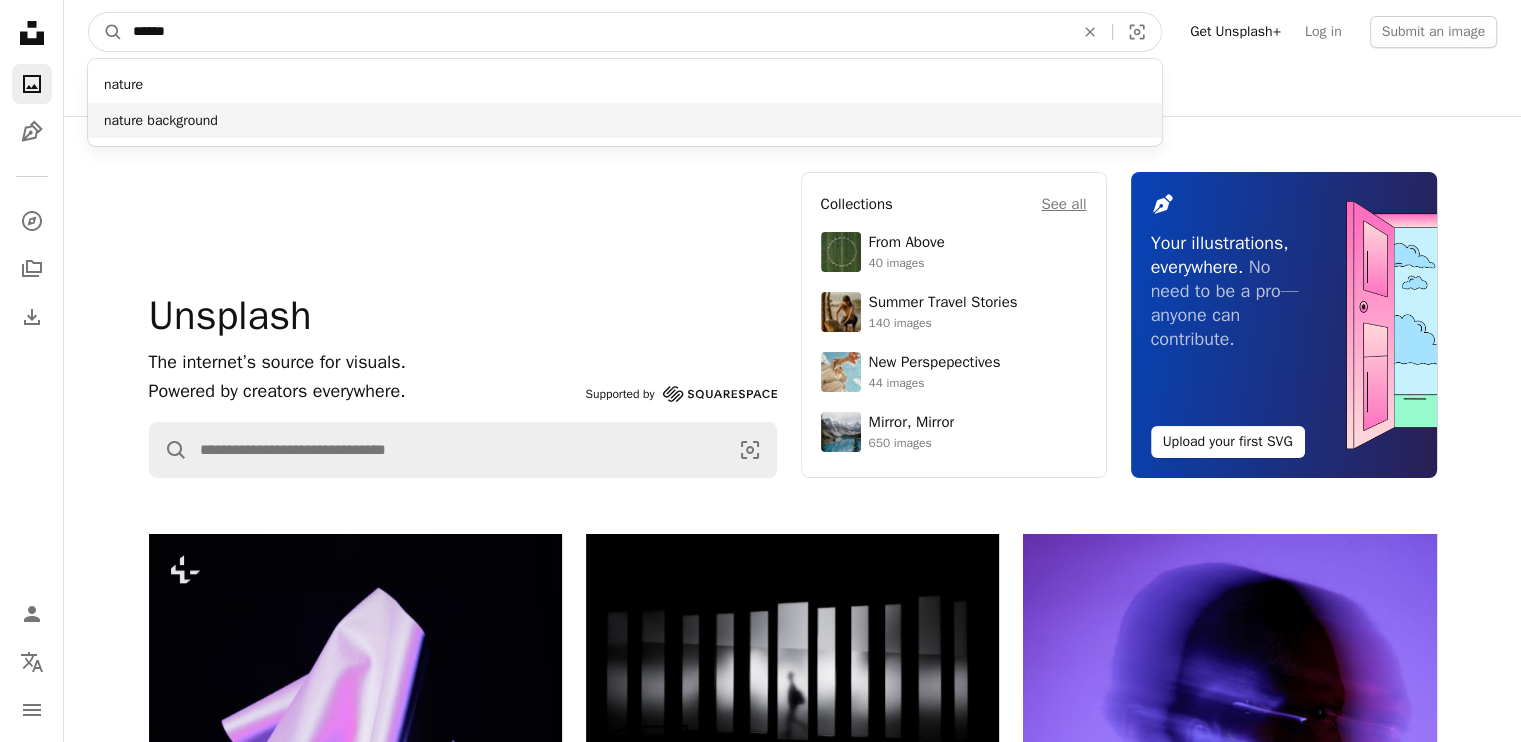 type on "******" 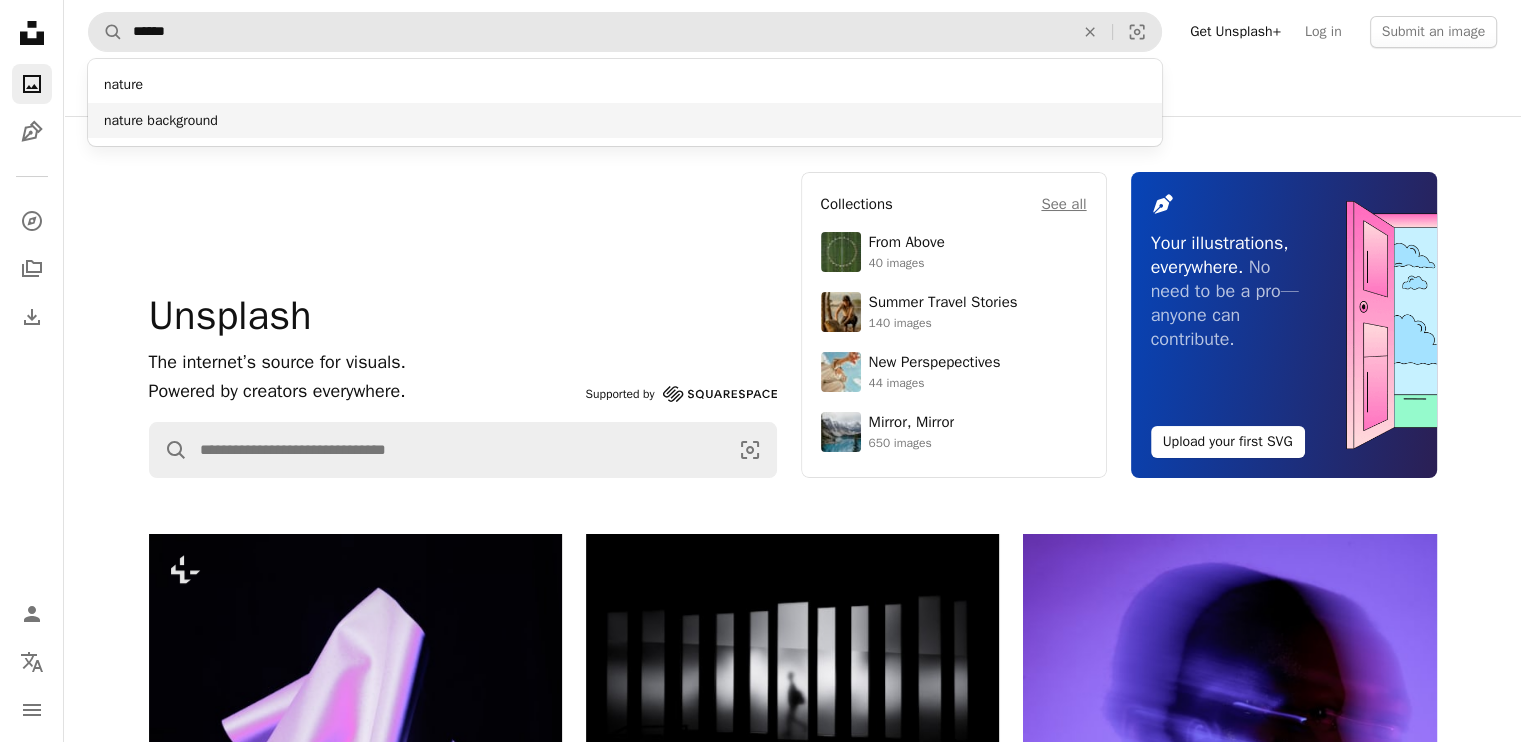 click on "nature background" at bounding box center [625, 121] 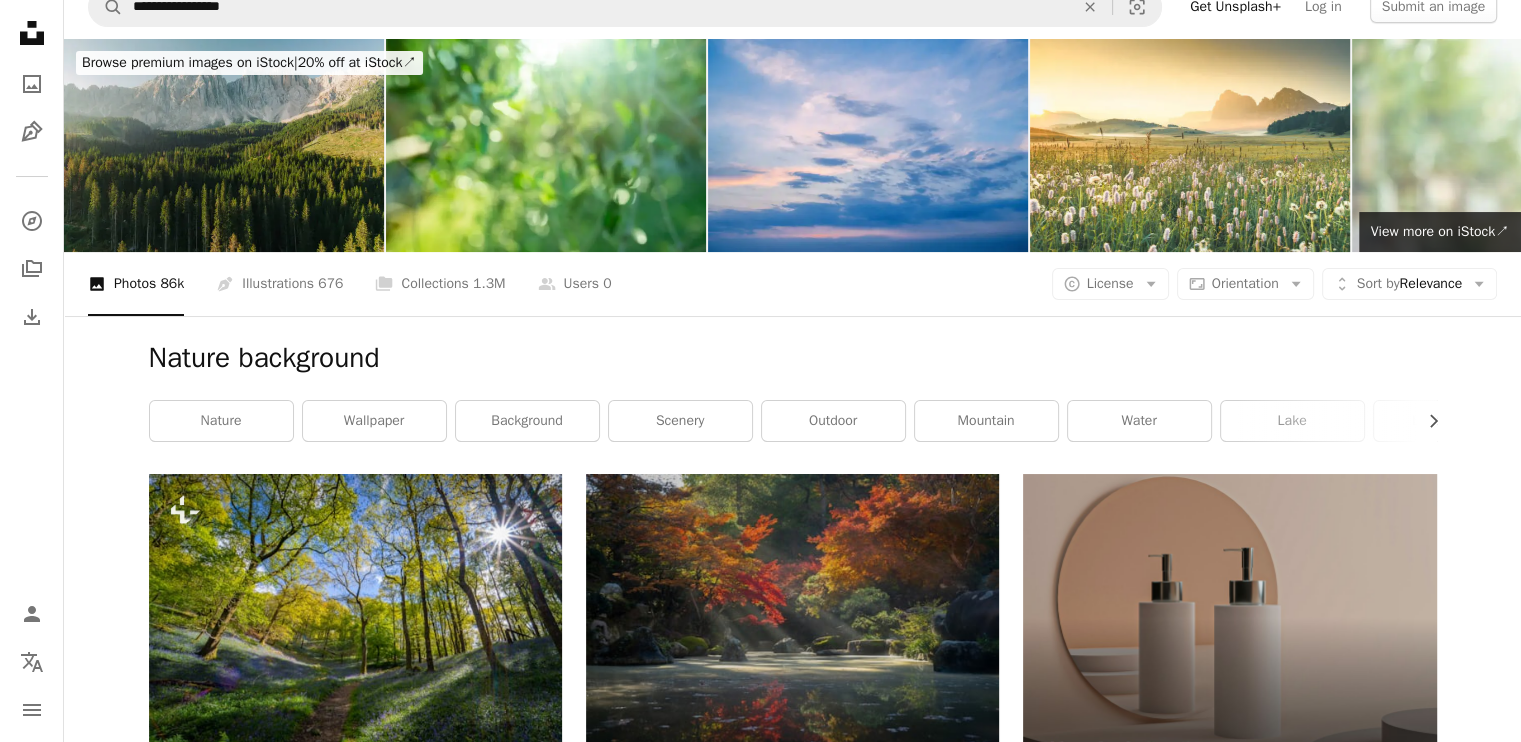 scroll, scrollTop: 0, scrollLeft: 0, axis: both 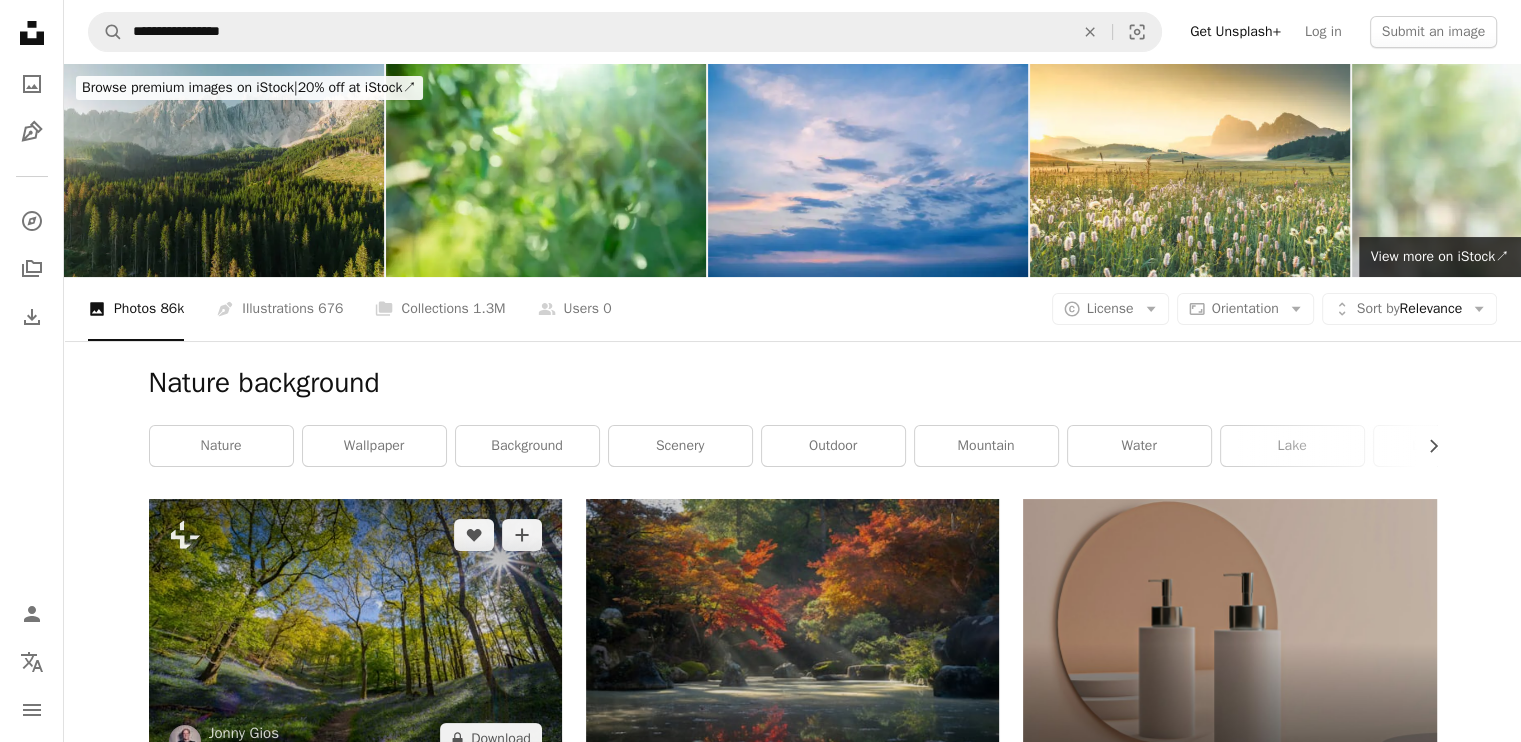 click at bounding box center [355, 636] 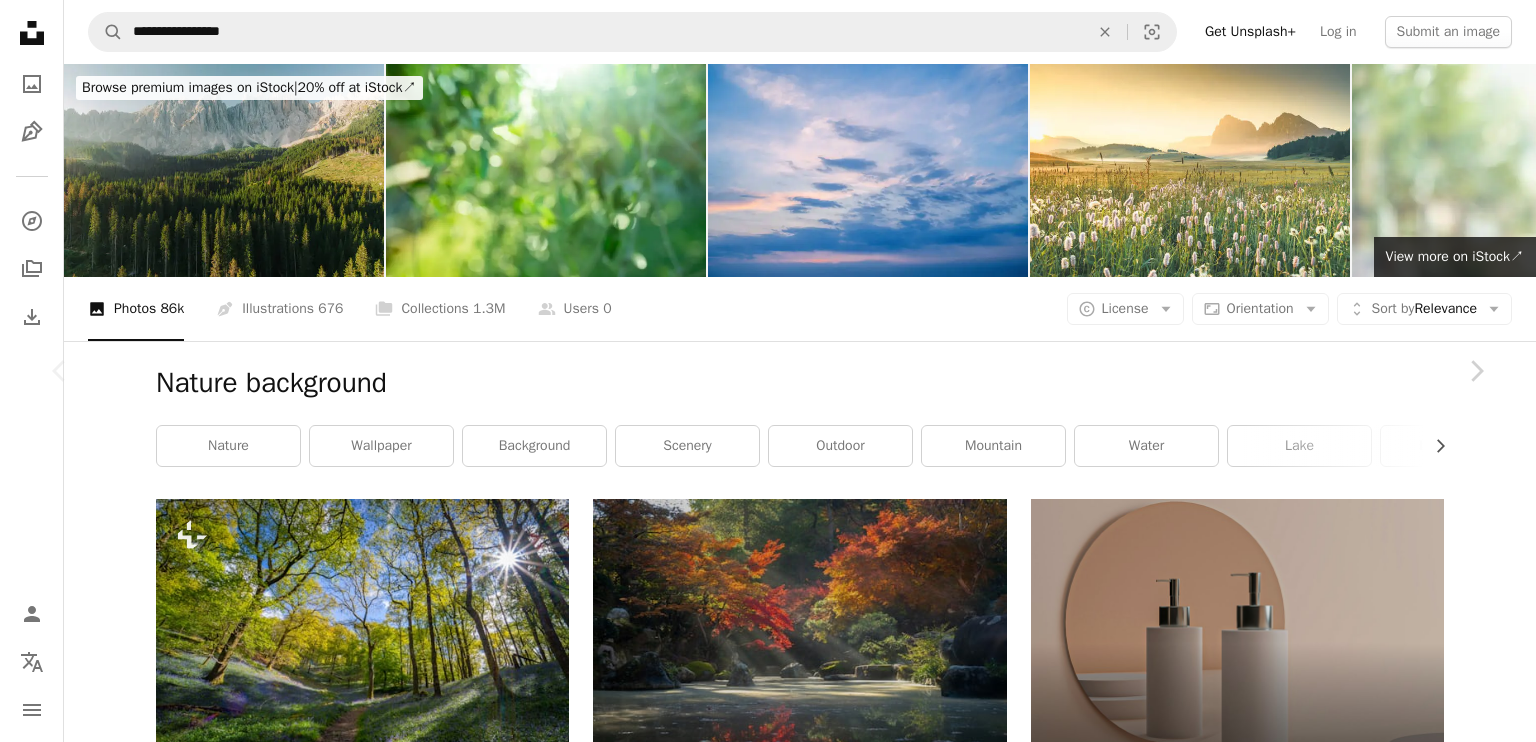 click on "An X shape Chevron left Chevron right [FIRST] [LAST] For  Unsplash+ A heart A plus sign A lock Download Zoom in A forward-right arrow Share More Actions A map marker Kendal, [COUNTRY] Calendar outlined Published on  February 1, 2023 Safety Licensed under the  Unsplash+ License spring scenery nature background screensaver wallpapers path backgrounds outdoors countryside woodland rural trail screen saver cumbria wallpapers for desktop lake district national park wallpapers for macbook kendal Public domain images From this series Chevron right Plus sign for Unsplash+ Plus sign for Unsplash+ Plus sign for Unsplash+ Plus sign for Unsplash+ Plus sign for Unsplash+ Plus sign for Unsplash+ Plus sign for Unsplash+ Plus sign for Unsplash+ Plus sign for Unsplash+ Related images Plus sign for Unsplash+ A heart A plus sign [FIRST] [LAST] For  Unsplash+ A lock Download Plus sign for Unsplash+ A heart A plus sign [FIRST] [LAST] For  Unsplash+" at bounding box center [768, 4696] 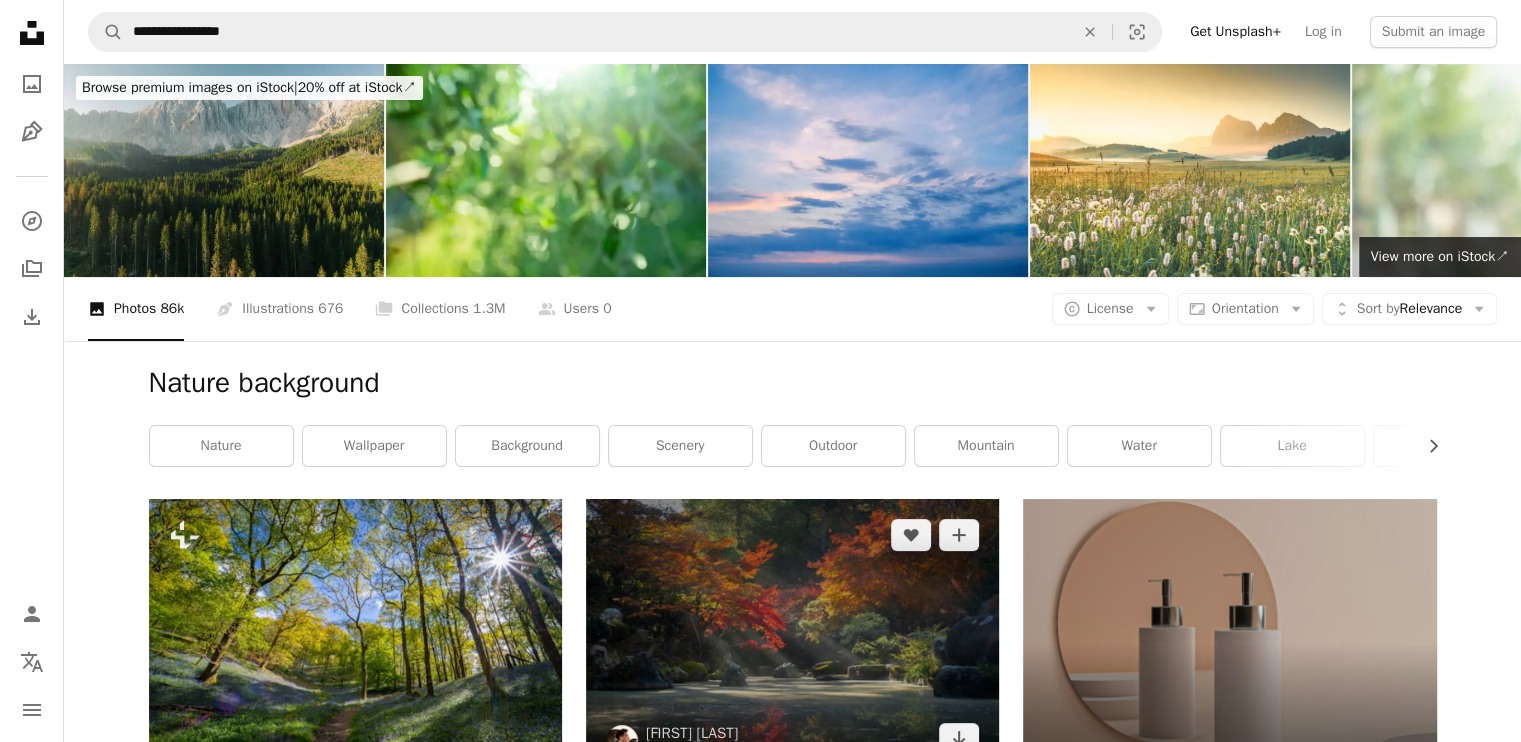 click at bounding box center [792, 637] 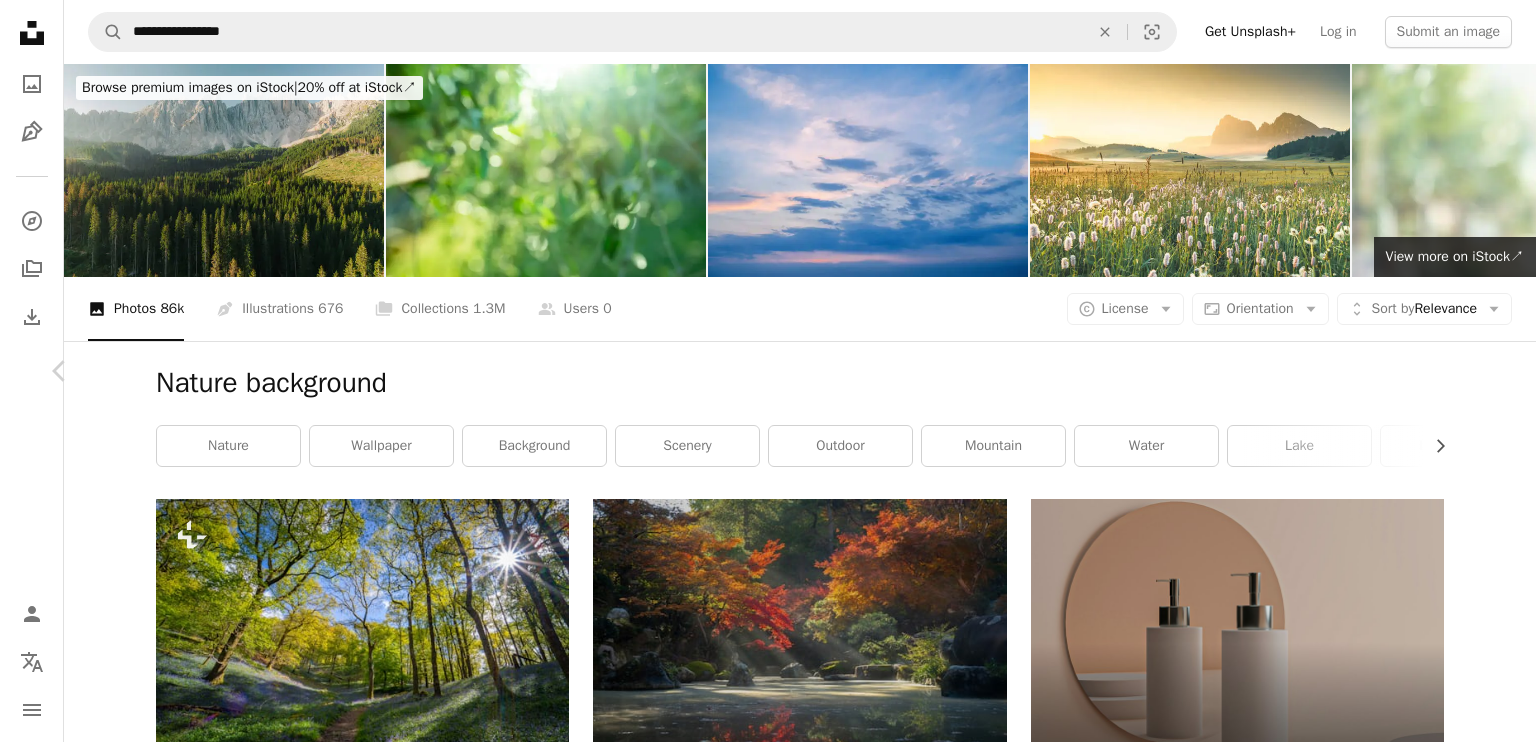 click on "Chevron right" at bounding box center [1476, 371] 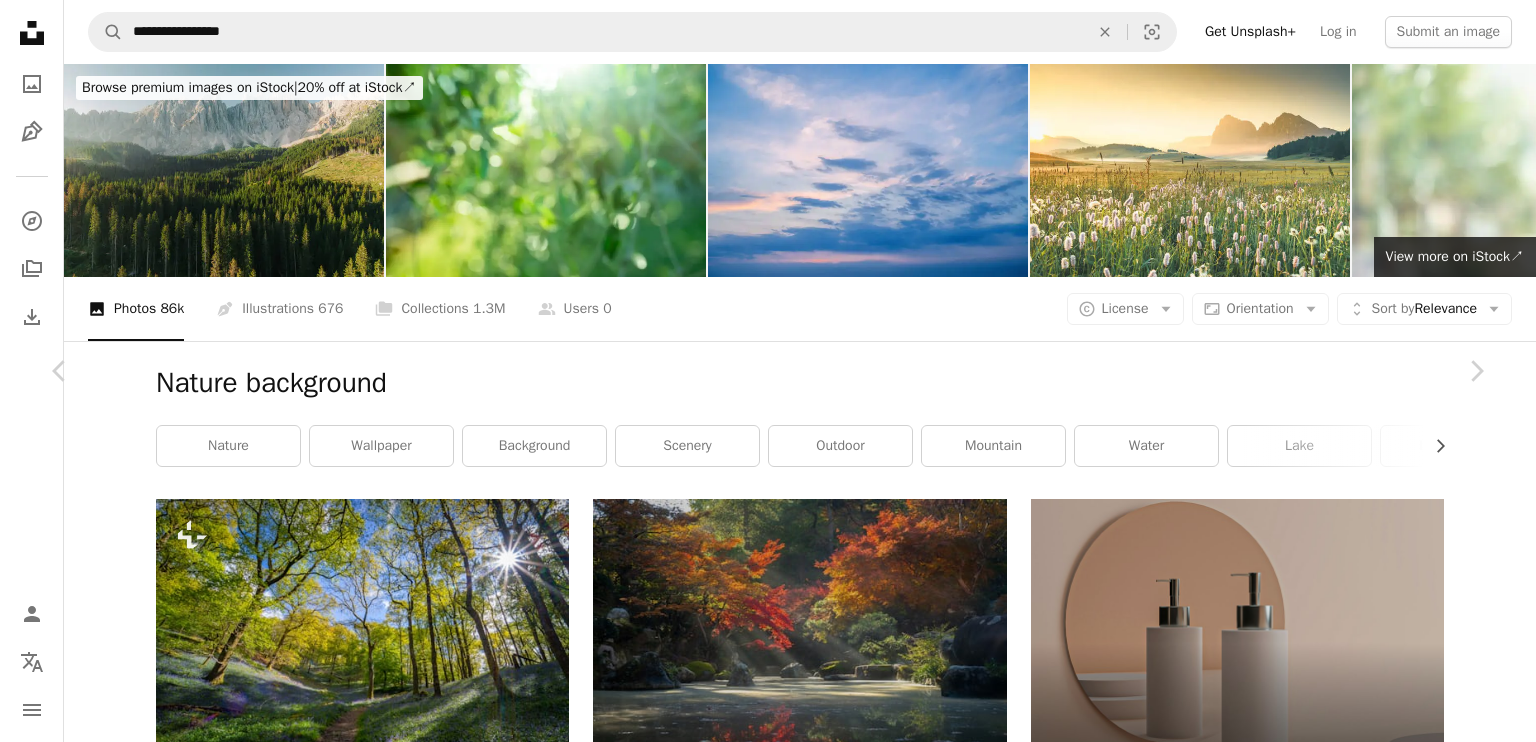 click on "An X shape Chevron left Chevron right [FIRST] [LAST] For  Unsplash+ A heart A plus sign Download free Chevron down Zoom in Views 948,793 Downloads 17,475 Featured in Travel ,  Nature ,  Wallpapers A forward-right arrow Share Info icon Info More Actions New Zealand Mountains reflected on Lake Hawea A map marker Lake Hawea, Otago, [COUNTRY] Calendar outlined Published on  August 18, 2023 Camera Google, Pixel 7 Safety Free to use under the  Unsplash License wallpaper for mobile travel mountains scenery nature background wallpapers reflection backgrounds blue skies nz landscape sea new zealand urban cityscape outdoors horizon otago Free images Browse premium related images on iStock  |  Save 20% with code UNSPLASH20 Related images A heart A plus sign [FIRST] [LAST] Arrow pointing down A heart A plus sign [FIRST] [LAST] Available for hire A checkmark inside of a circle Arrow pointing down A heart A plus sign [FIRST] [LAST] Arrow pointing down Plus sign for Unsplash+ A heart A plus sign [FIRST] [LAST] For  Unsplash+ A lock" at bounding box center (768, 4696) 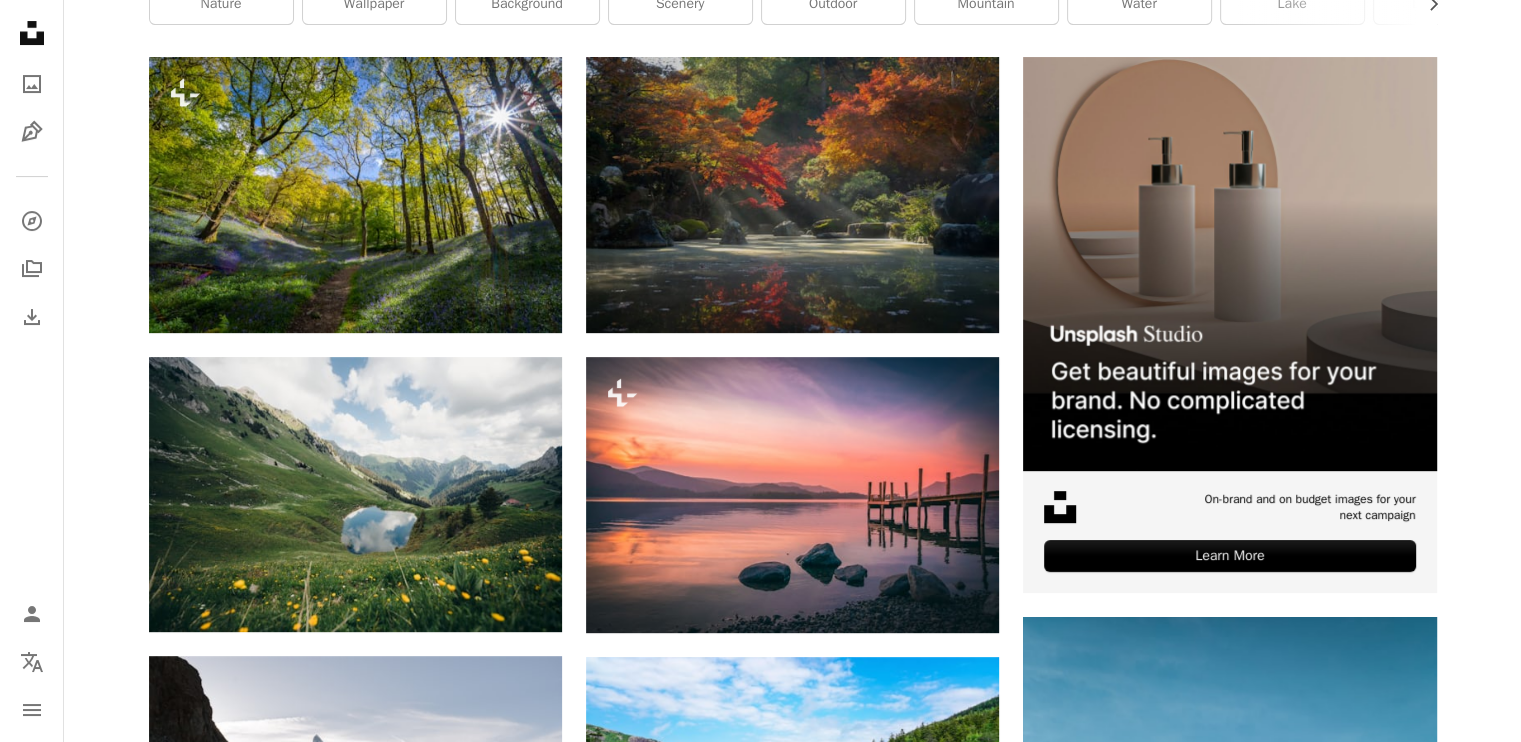 scroll, scrollTop: 445, scrollLeft: 0, axis: vertical 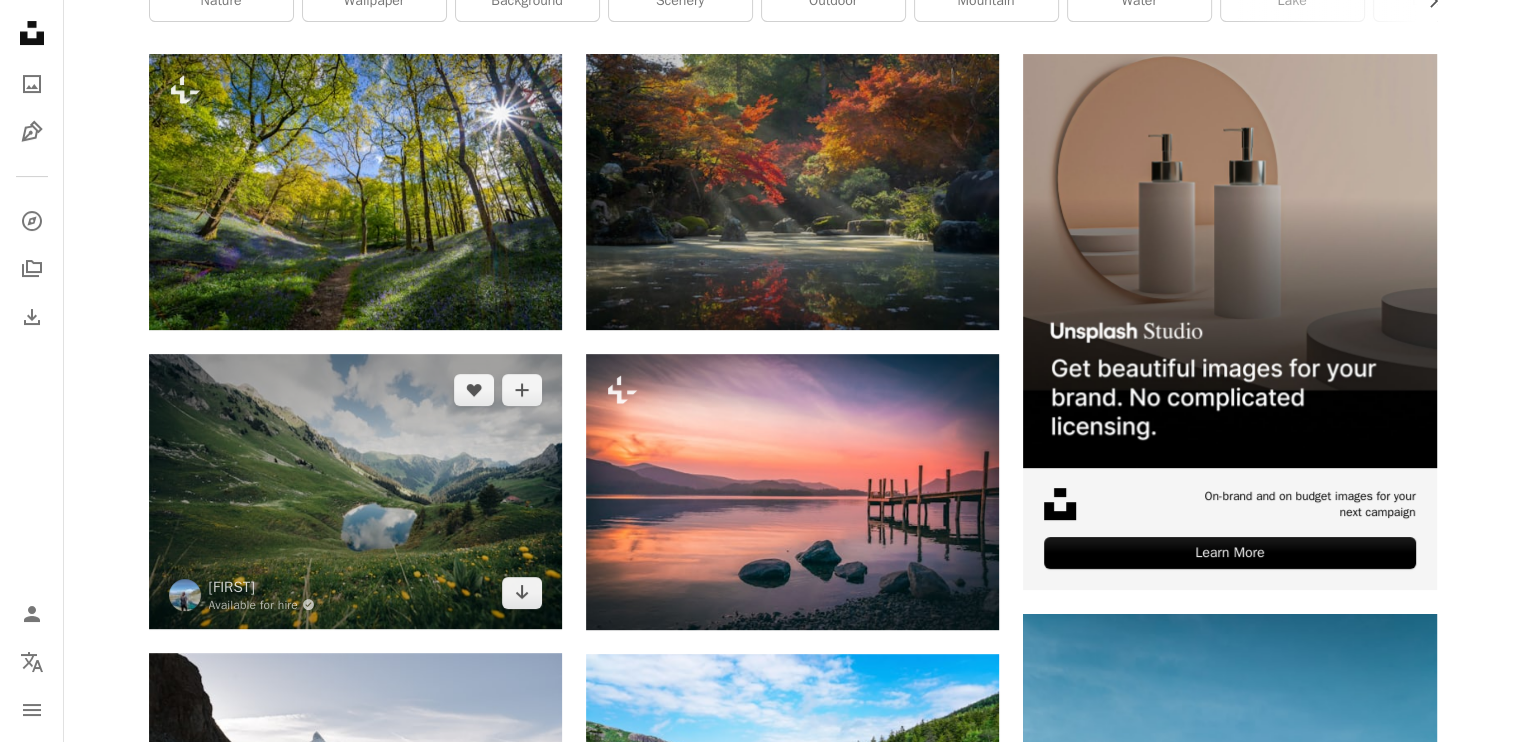 click at bounding box center [355, 491] 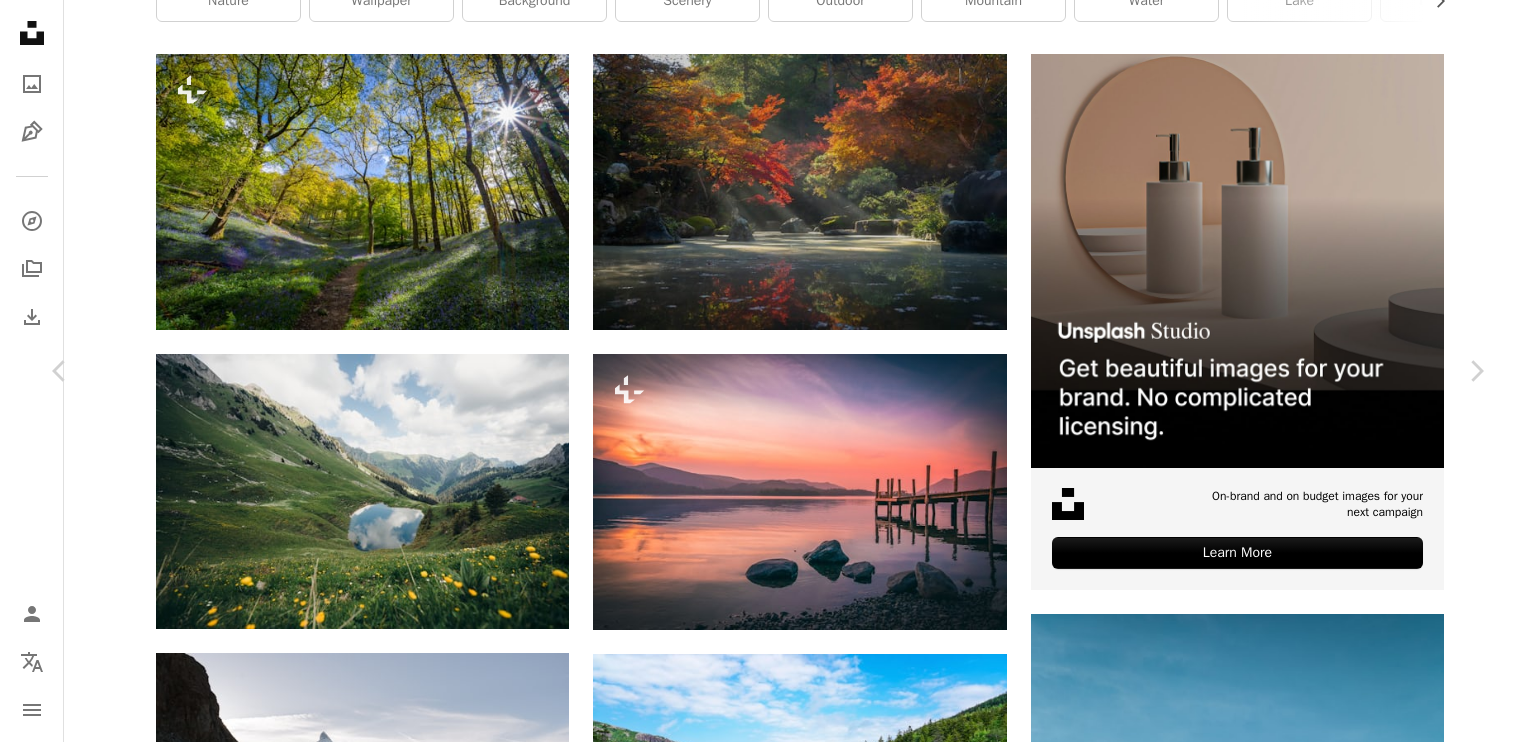 click on "[FIRST] Available for hire A checkmark inside of a circle A heart A plus sign Download free Chevron down" at bounding box center [760, 3927] 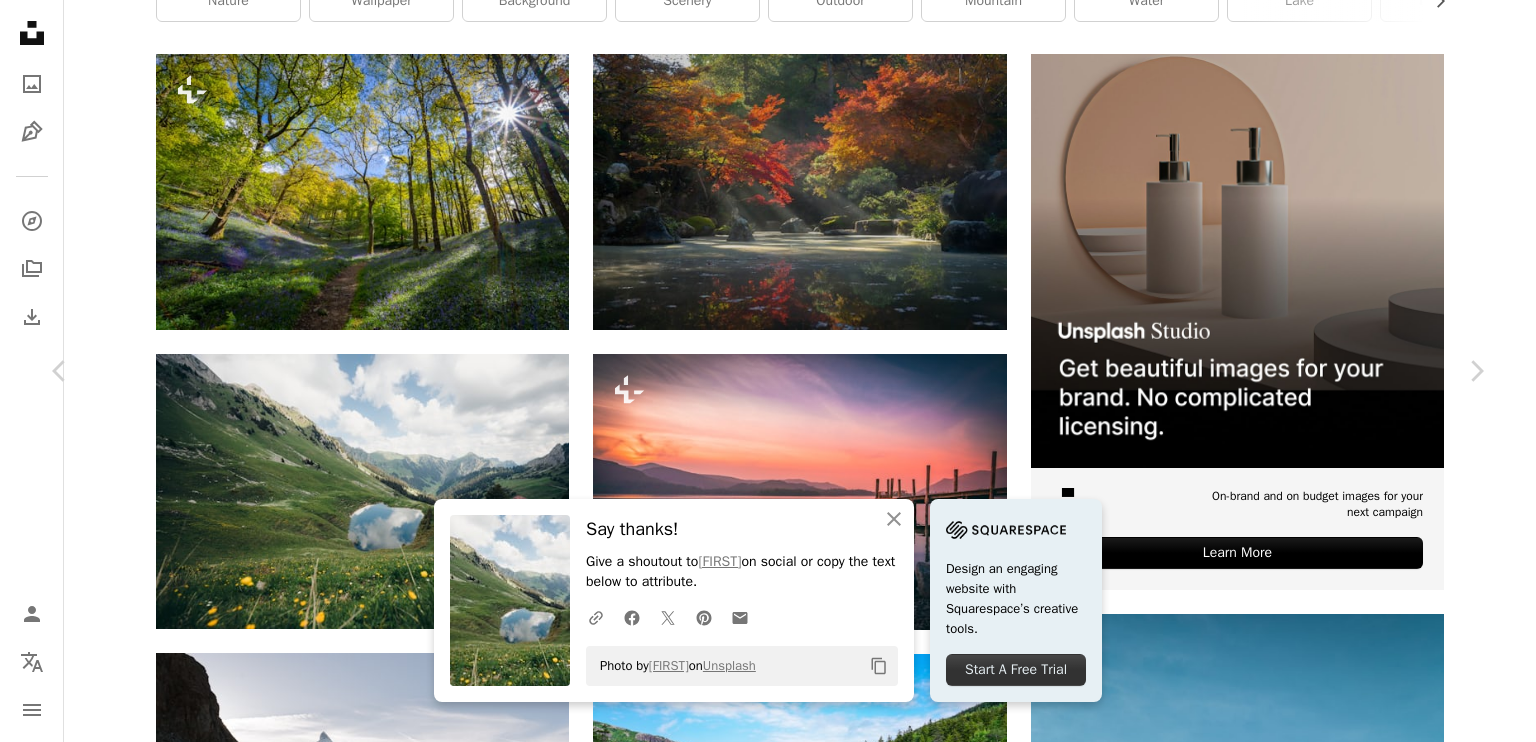 click on "An X shape Chevron left Chevron right An X shape Close Say thanks! Give a shoutout to  [FIRST]  on social or copy the text below to attribute. A URL sharing icon (chains) Facebook icon X (formerly Twitter) icon Pinterest icon An envelope Photo by  [FIRST]  on  Unsplash
Copy content Design an engaging website with Squarespace’s creative tools. Start A Free Trial [FIRST] Available for hire A checkmark inside of a circle A heart A plus sign Download free Chevron down Zoom in Views 2,002,534 Downloads 81,162 Featured in Photos ,  Wallpapers ,  Nature A forward-right arrow Share Info icon Info More Actions Simmental Calendar outlined Published on  June 12, 2023 Camera NIKON CORPORATION, NIKON Z 6 Safety Free to use under the  Unsplash License mountains lake nature background wallpapers backgrounds outdoors aerial view Free pictures Browse premium related images on iStock  |  Save 20% with code UNSPLASH20 View more on iStock  ↗ Related images A heart A plus sign [FIRST] [LAST] Available for hire A heart" at bounding box center (768, 4251) 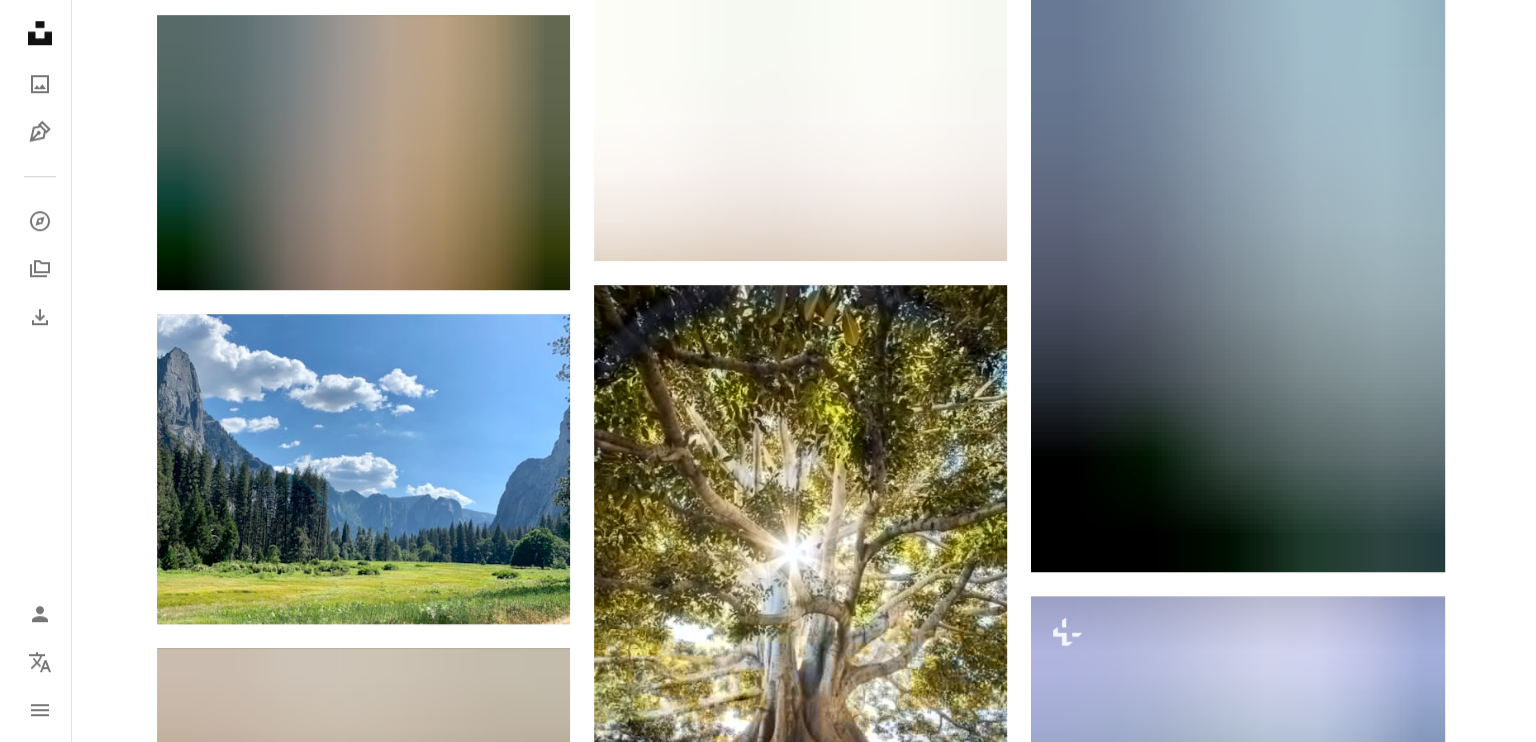 scroll, scrollTop: 1688, scrollLeft: 0, axis: vertical 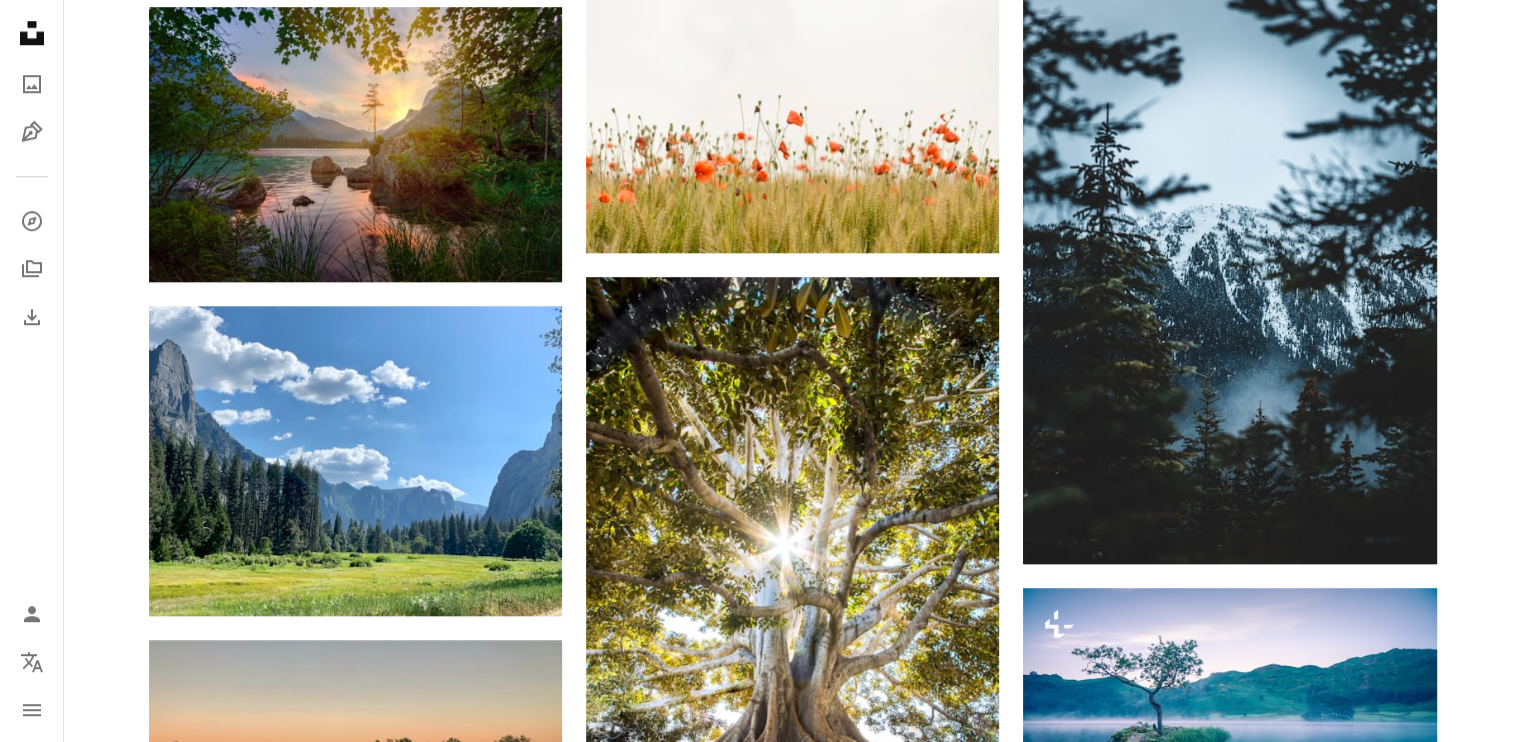 click at bounding box center (1229, 1283) 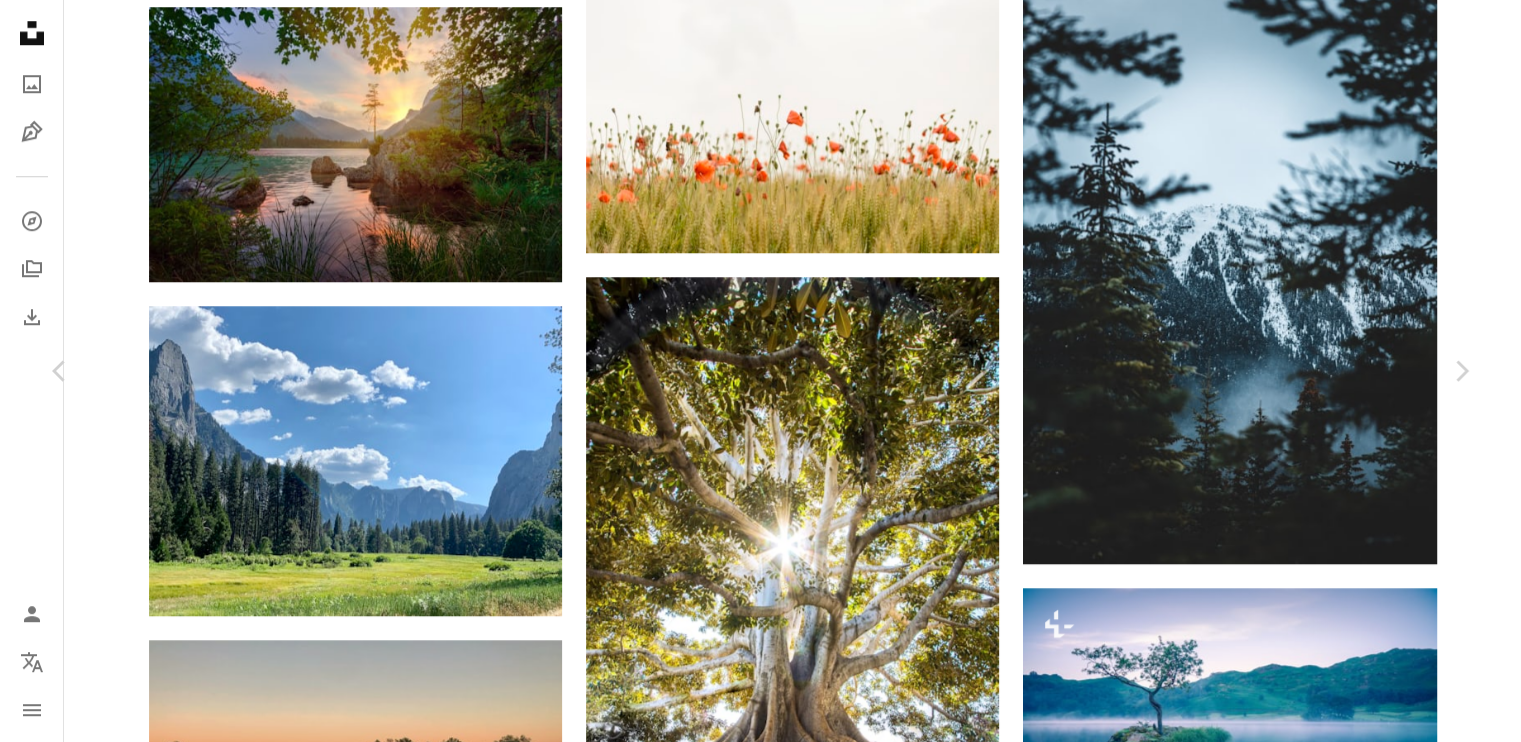 click on "An X shape Chevron left Chevron right [FIRST] [LAST] For  Unsplash+ A heart A plus sign A lock Download Zoom in Featured in Photos ,  Nature A forward-right arrow Share More Actions Calendar outlined Published on  February 6, 2023 Safety Licensed under the  Unsplash+ License wallpaper waterfall river nature background landscape wallpaper screensaver wallpapers backgrounds waterfall wallpaper full hd new background landscape background screen saver Creative Commons images From this series Chevron right Plus sign for Unsplash+ Plus sign for Unsplash+ Plus sign for Unsplash+ Plus sign for Unsplash+ Plus sign for Unsplash+ Plus sign for Unsplash+ Plus sign for Unsplash+ Plus sign for Unsplash+ Related images Plus sign for Unsplash+ A heart A plus sign [FIRST] [LAST] For  Unsplash+ A lock Download Plus sign for Unsplash+ A heart A plus sign Getty Images For  Unsplash+ A lock Download Plus sign for Unsplash+ A heart A plus sign Getty Images For  Unsplash+ A heart" at bounding box center (760, 3008) 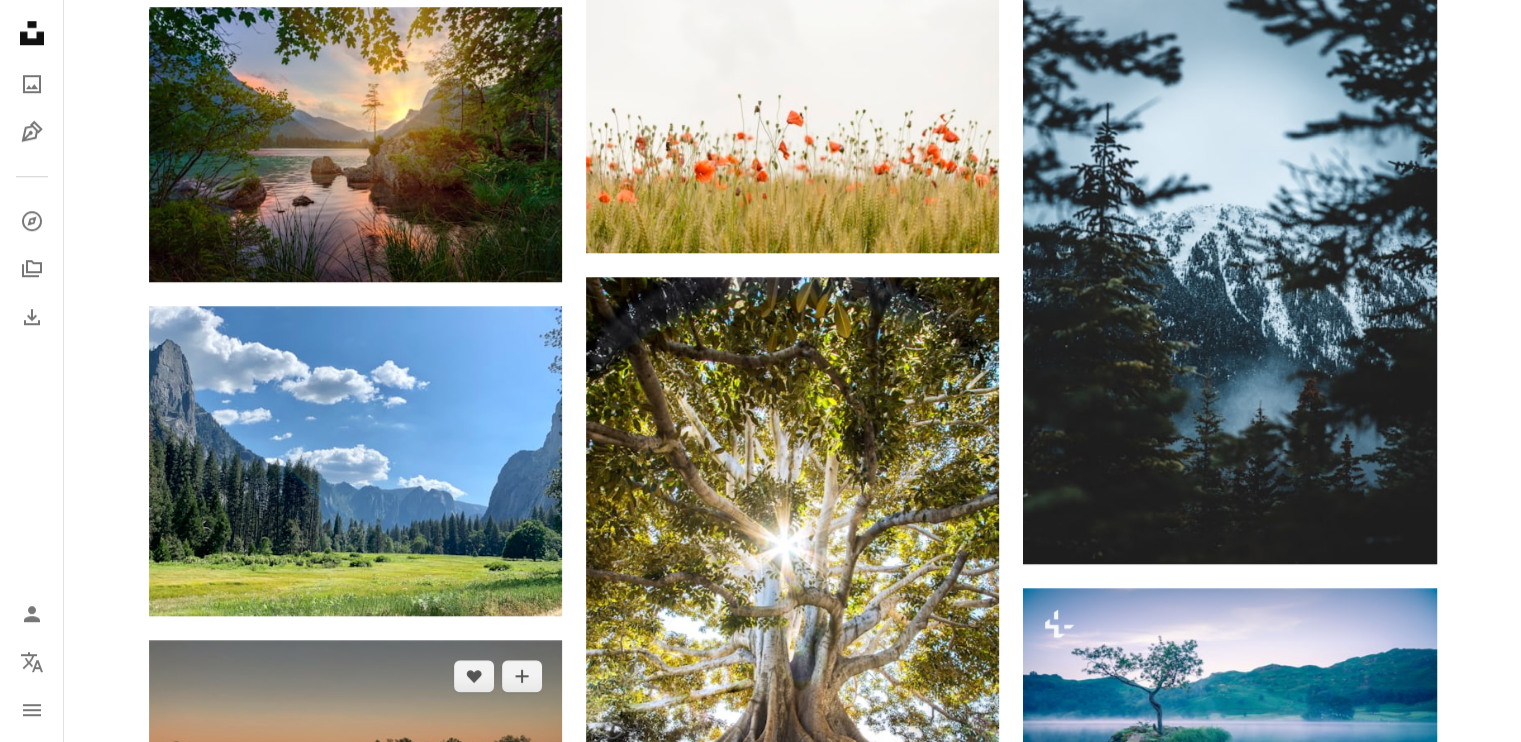 click at bounding box center [355, 795] 